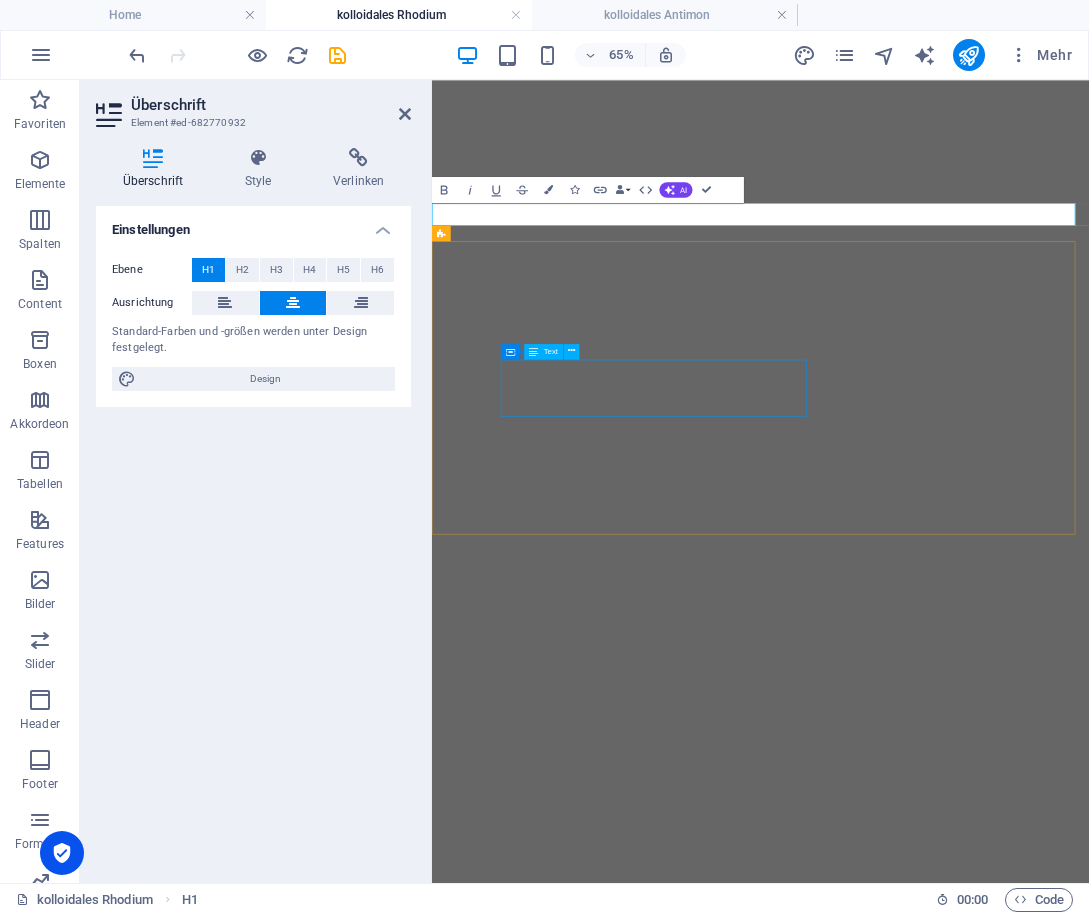 scroll, scrollTop: 0, scrollLeft: 0, axis: both 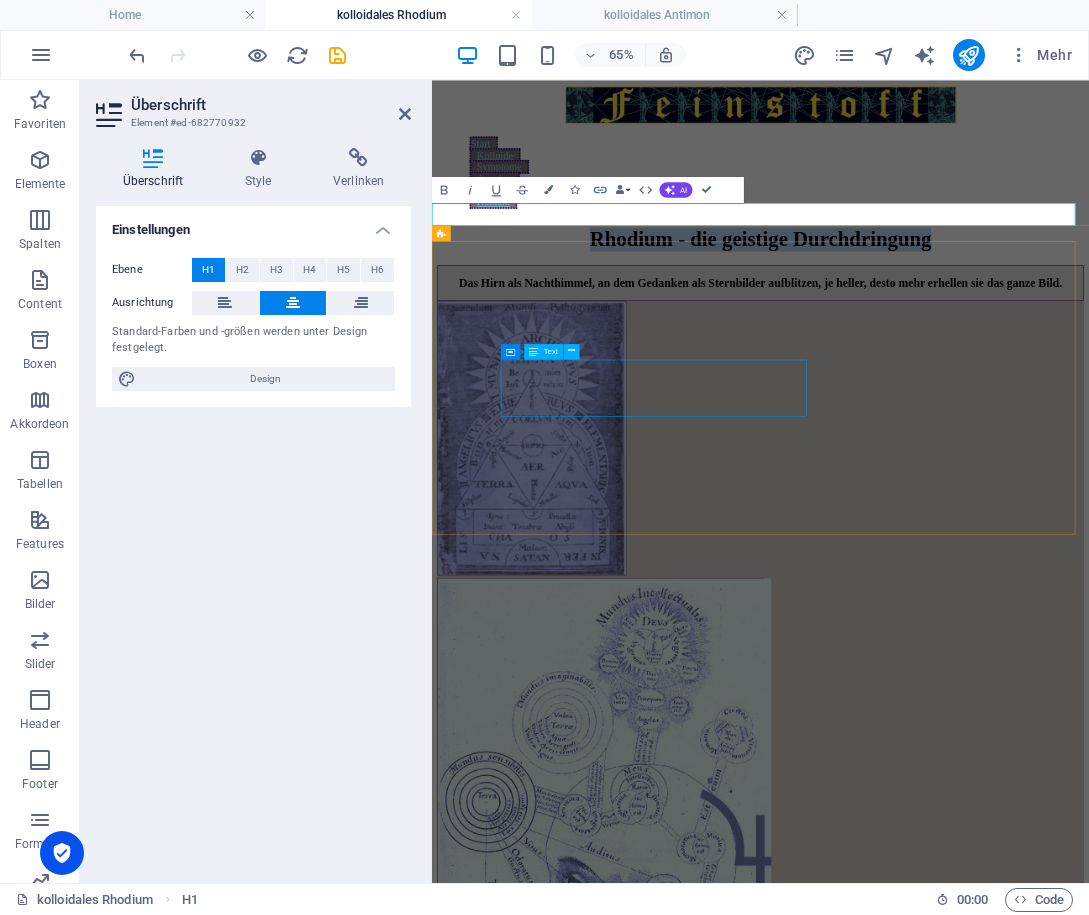 drag, startPoint x: 432, startPoint y: 80, endPoint x: 725, endPoint y: 559, distance: 561.5069 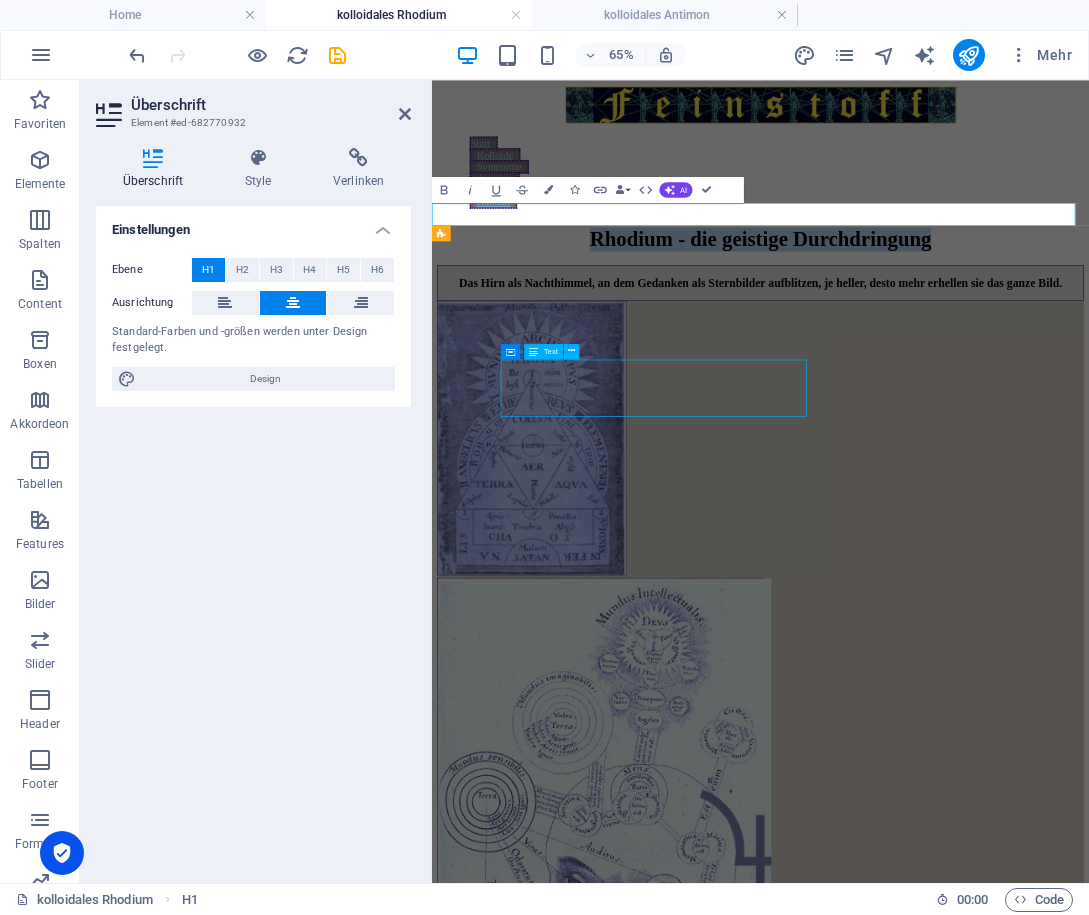 click on "Das Hirn als Nachthimmel, an dem Gedanken als Sternbilder aufblitzen, je heller, desto mehr erhellen sie das ganze Bild." at bounding box center [937, 392] 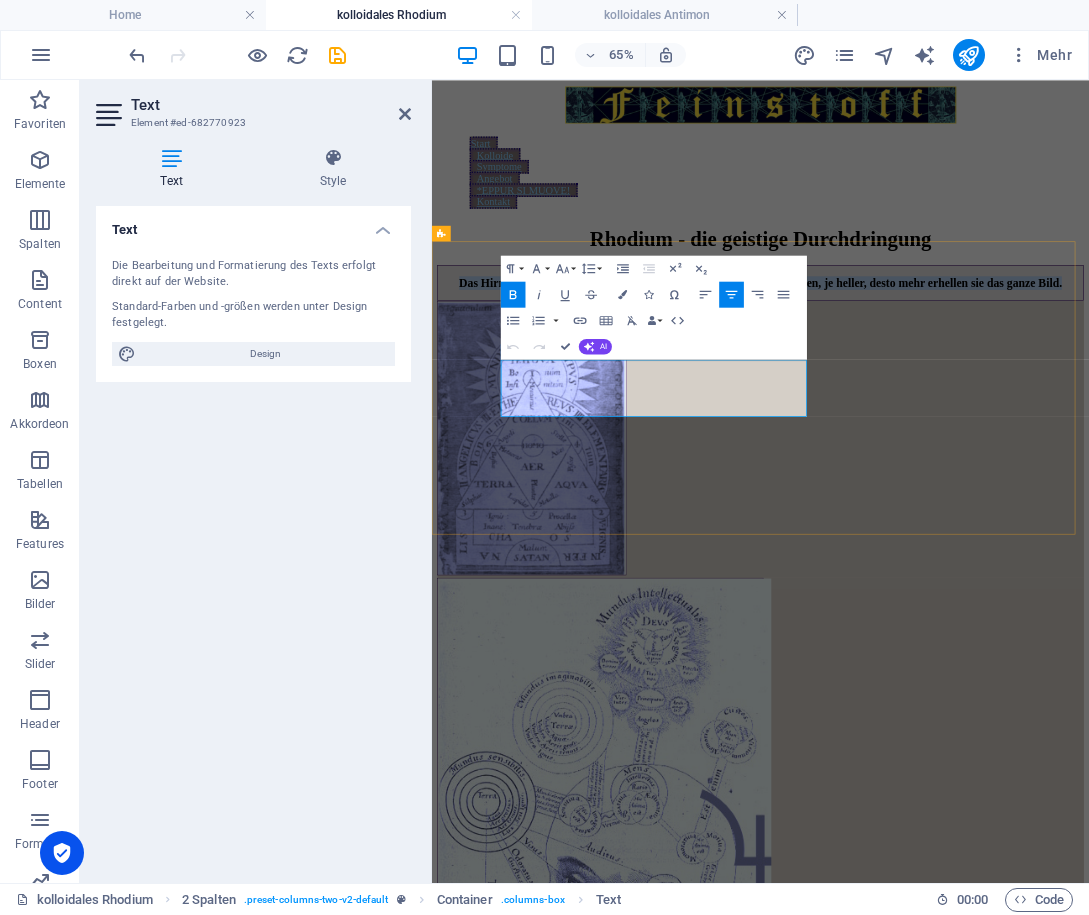 copy on "Das Hirn als Nachthimmel, an dem Gedanken als Sternbilder aufblitzen, je heller, desto mehr erhellen sie das ganze Bild." 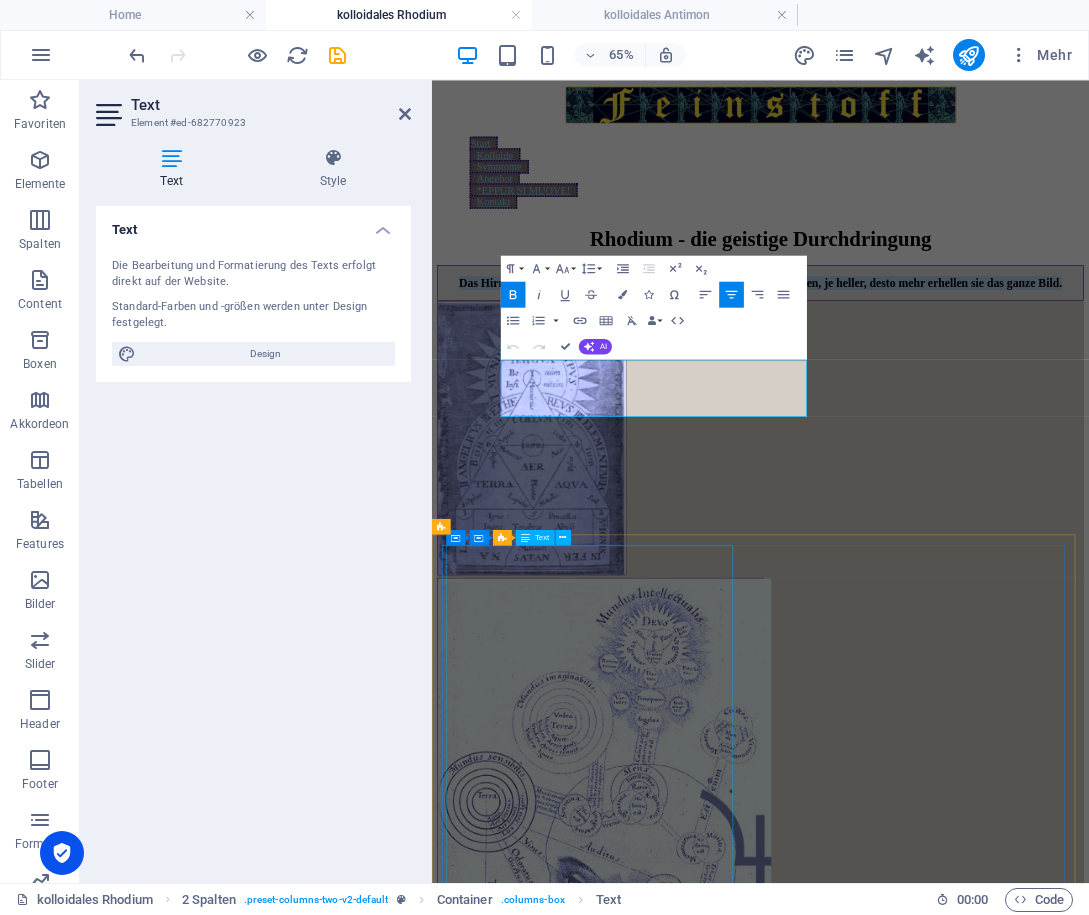 click on "Ich fühle mich in meiner Mitte. Ich sitze am Steuerpult meiner selbst. Ich bin der Commander und kann in Klarheit Dinge durchschauen. Alles fühlt sich ruhig an. Ich wabere nicht mehr. Ich laviere nicht mehr. Sondern es gibt das Gefühl von Durchblick, Purheit, nicht nüchtern, sondern überlegen. Das Raumgefühl hat sich geändert. Subjektive Eindrücke nach Einnahme Welche Erwartungen habe ich an mich und welche hat die Welt an mich? Wieder spüre ich die Kopf-Herz-Verbindung, so als hätte mein  Herz Augen. Auch am nächsten Tag ist die Wahrnehmung immer noch ungewohnt klarer. Sie ist ganzheitlicher, ruhiger, weniger fixiert und dennoch mit Geduld und Vernunft behaftet. Ich habe das Gefühl, mehr die Hintergründe der Gedanken wahrzunehmen und dadurch eine Metaebene und mehr Gelassenheit zu haben. Rhodium scheint im Ganzen die Geduld zu steigern, weil man weiß, was man tut. Man versteht die Unumgänglichkeit mancher Notwendigkeiten und kann sie deswegen besser annehmen. Voll ist die Welt" at bounding box center (942, 3328) 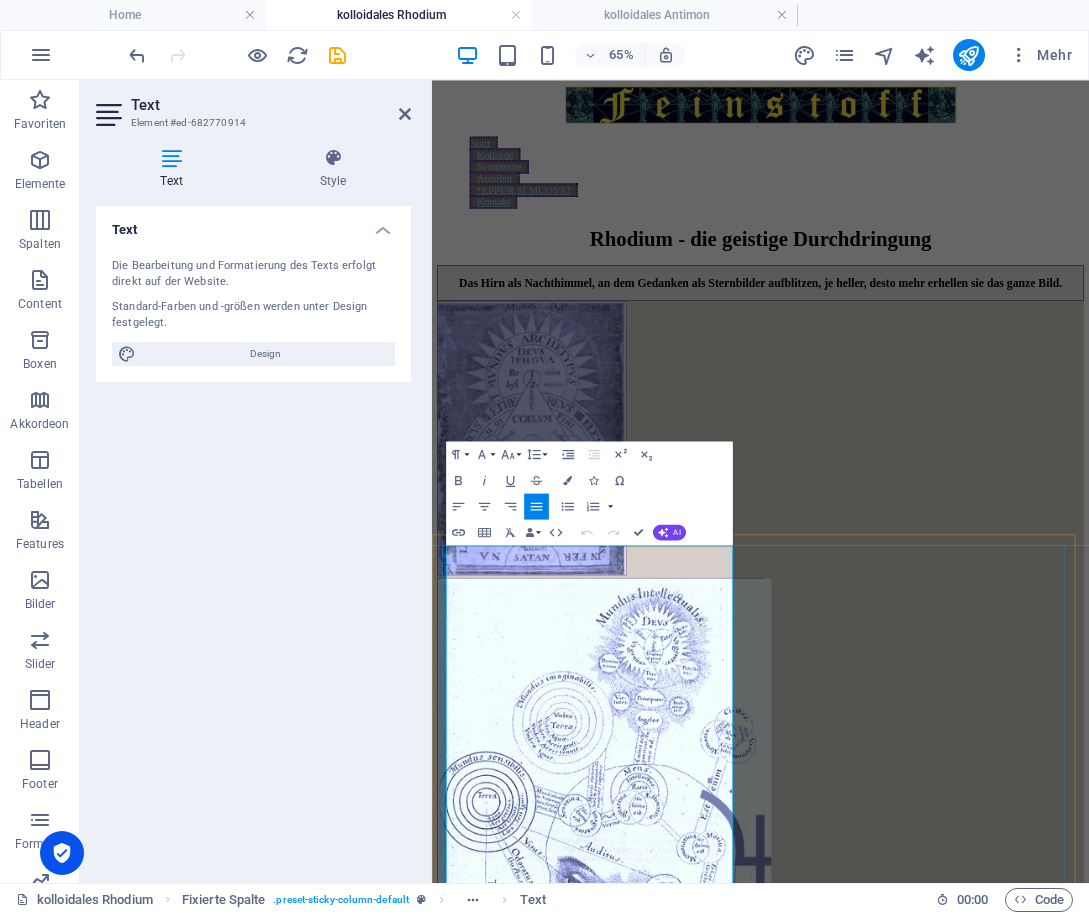 click on "Ich fühle mich in meiner Mitte. Ich sitze am Steuerpult meiner selbst. Ich bin der Commander und kann in Klarheit Dinge durchschauen. Alles fühlt sich ruhig an. Ich wabere nicht mehr. Ich laviere nicht mehr. Sondern es gibt das Gefühl von Durchblick, Purheit, nicht nüchtern, sondern überlegen. Das Raumgefühl hat sich geändert." at bounding box center (928, 1848) 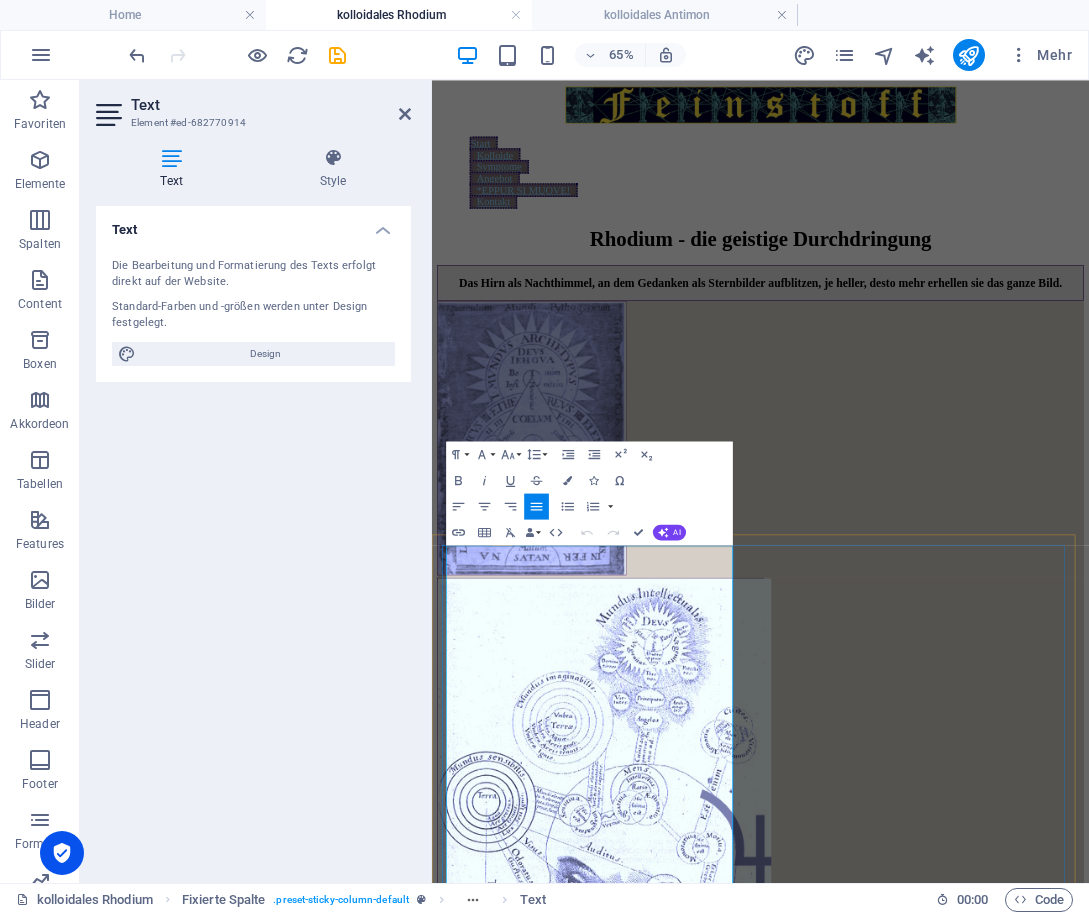 copy on "Ich fühle mich in meiner Mitte. Ich sitze am Steuerpult meiner selbst. Ich bin der Commander und kann in Klarheit Dinge durchschauen. Alles fühlt sich ruhig an. Ich wabere nicht mehr. Ich laviere nicht mehr. Sondern es gibt das Gefühl von Durchblick, Purheit, nicht nüchtern, sondern überlegen. Das Raumgefühl hat sich geändert. Subjektive Eindrücke nach Einnahme Welche Erwartungen habe ich an mich und welche hat die Welt an mich? Wieder spüre ich die Kopf-Herz-Verbindung, so als hätte mein  Herz Augen. Auch am nächsten Tag ist die Wahrnehmung immer noch ungewohnt klarer. Sie ist ganzheitlicher, ruhiger, weniger fixiert und dennoch mit Geduld und Vernunft behaftet. Ich habe das Gefühl, mehr die Hintergründe der Gedanken wahrzunehmen und dadurch eine Metaebene und mehr Gelassenheit zu haben. Rhodium scheint im Ganzen die Geduld zu steigern, weil man weiß, was man tut. Man versteht die Unumgänglichkeit mancher Notwendigkeiten und kann sie deswegen besser annehmen. Ich denke, dass die Konstellation Saturn-Jupit..." 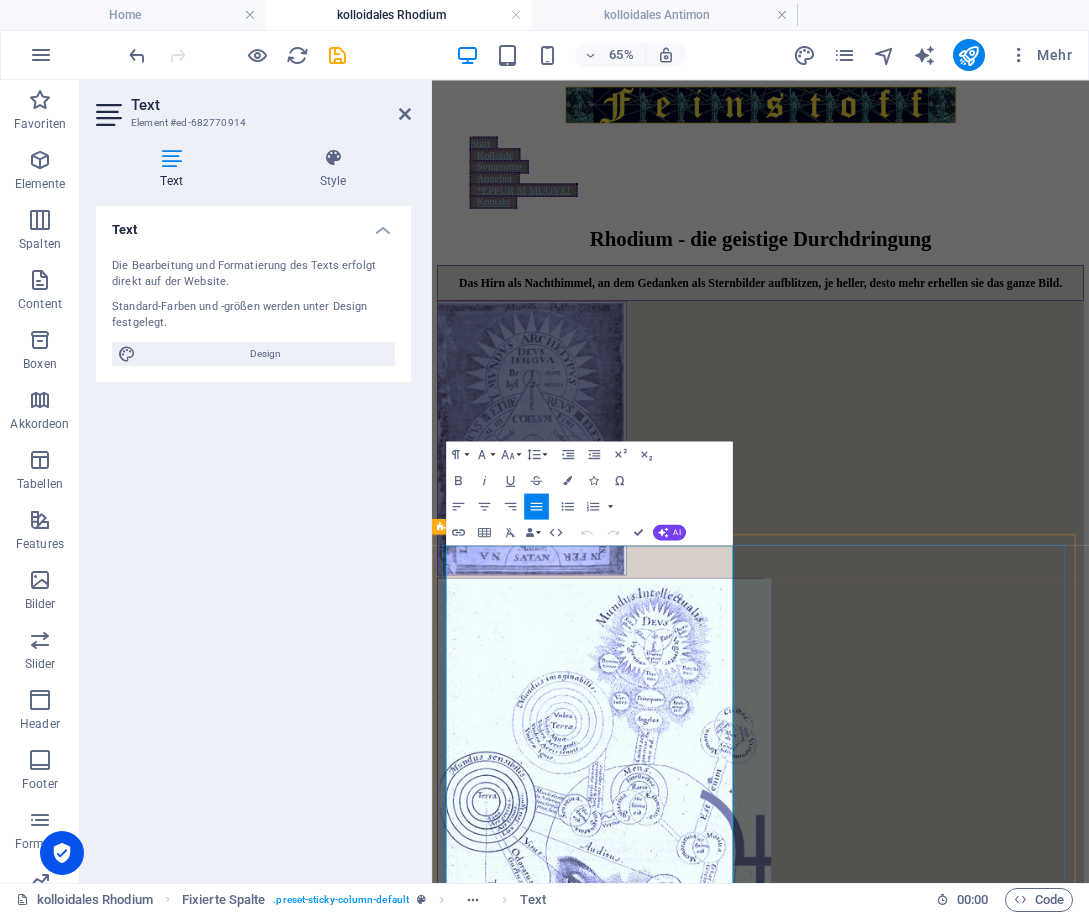 click at bounding box center (928, 1900) 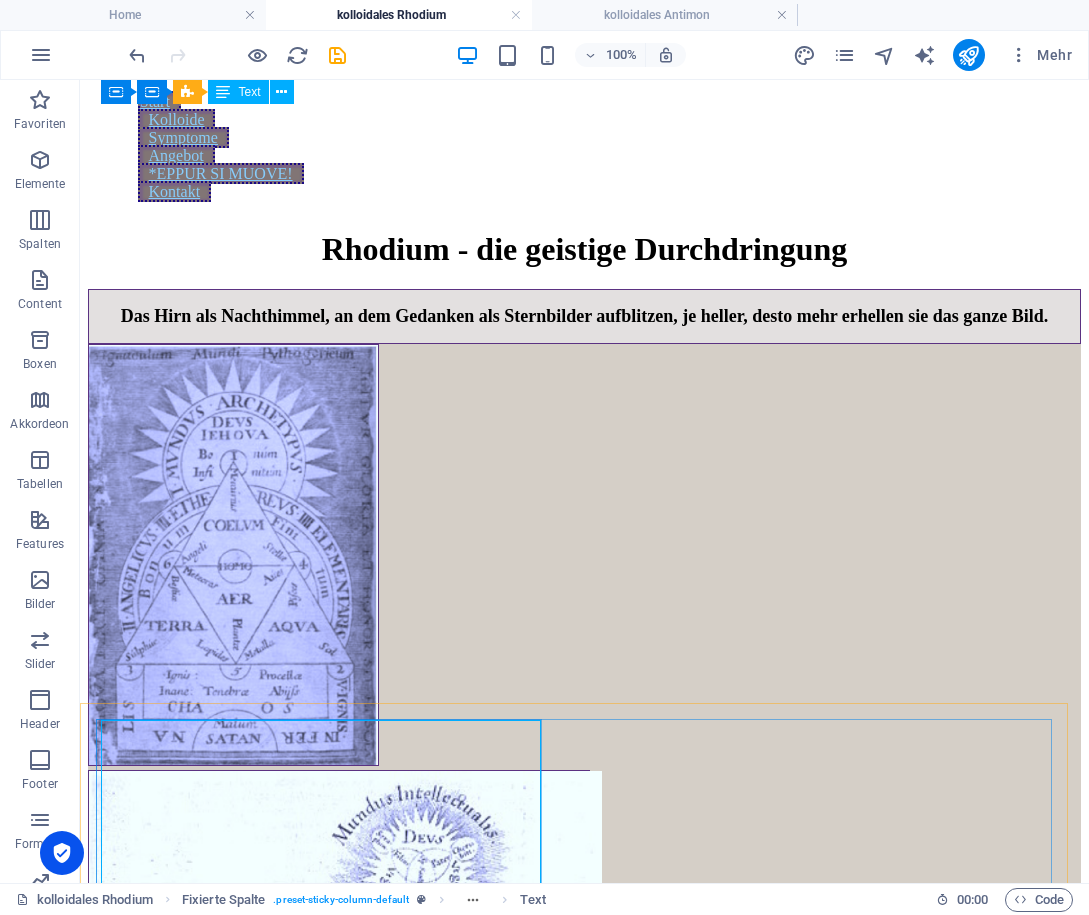 scroll, scrollTop: 0, scrollLeft: 0, axis: both 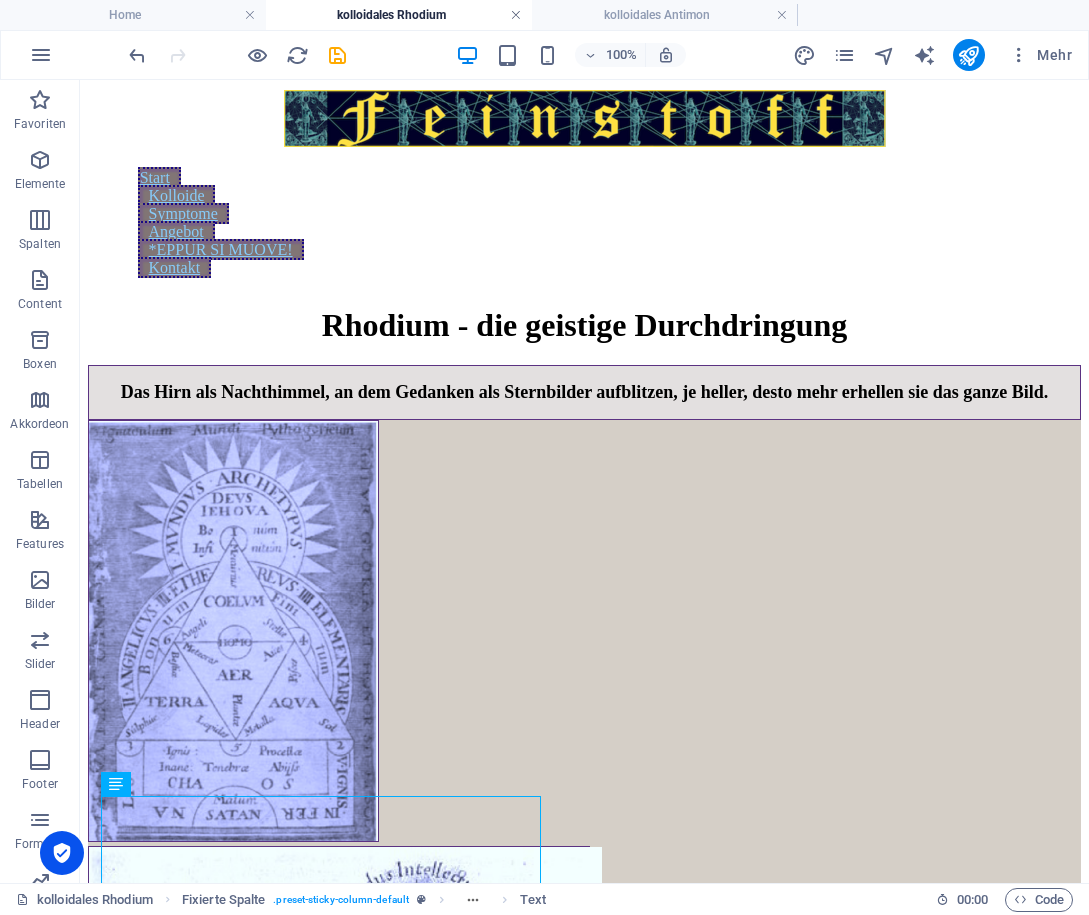 click at bounding box center (516, 15) 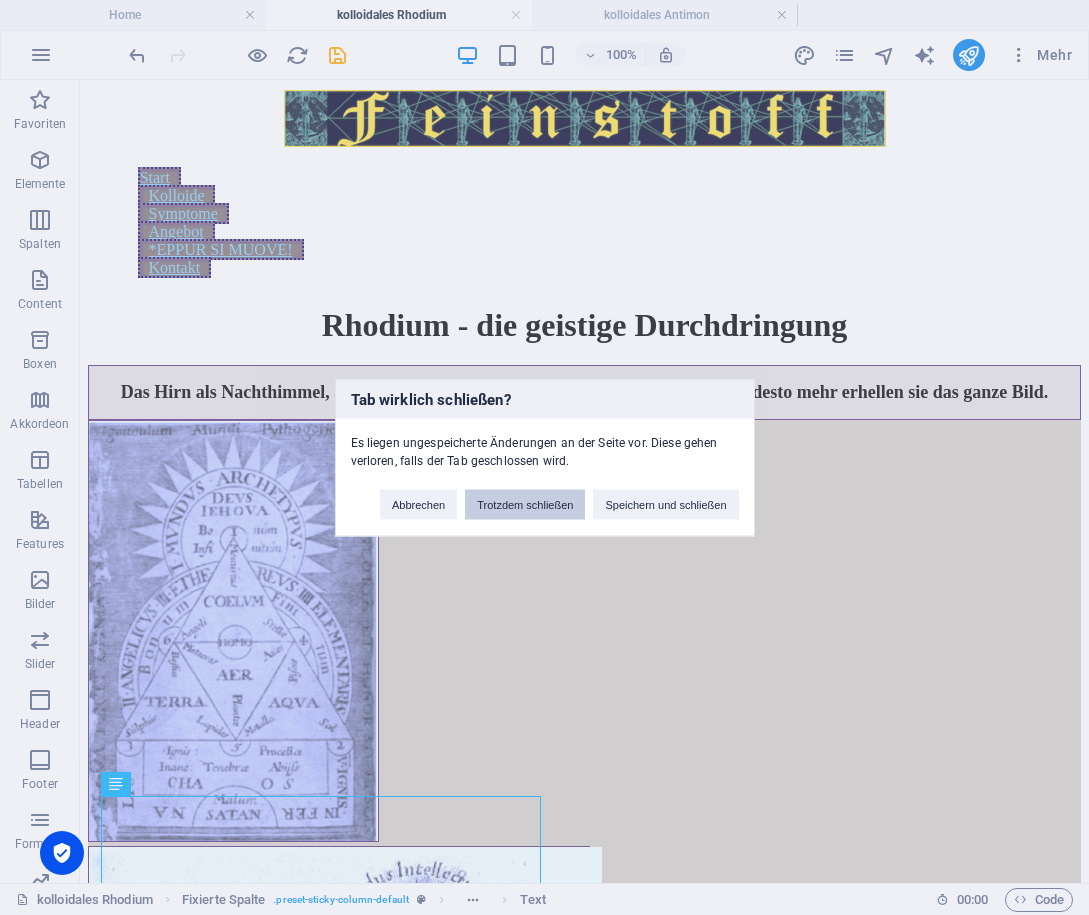 click on "Trotzdem schließen" at bounding box center (525, 504) 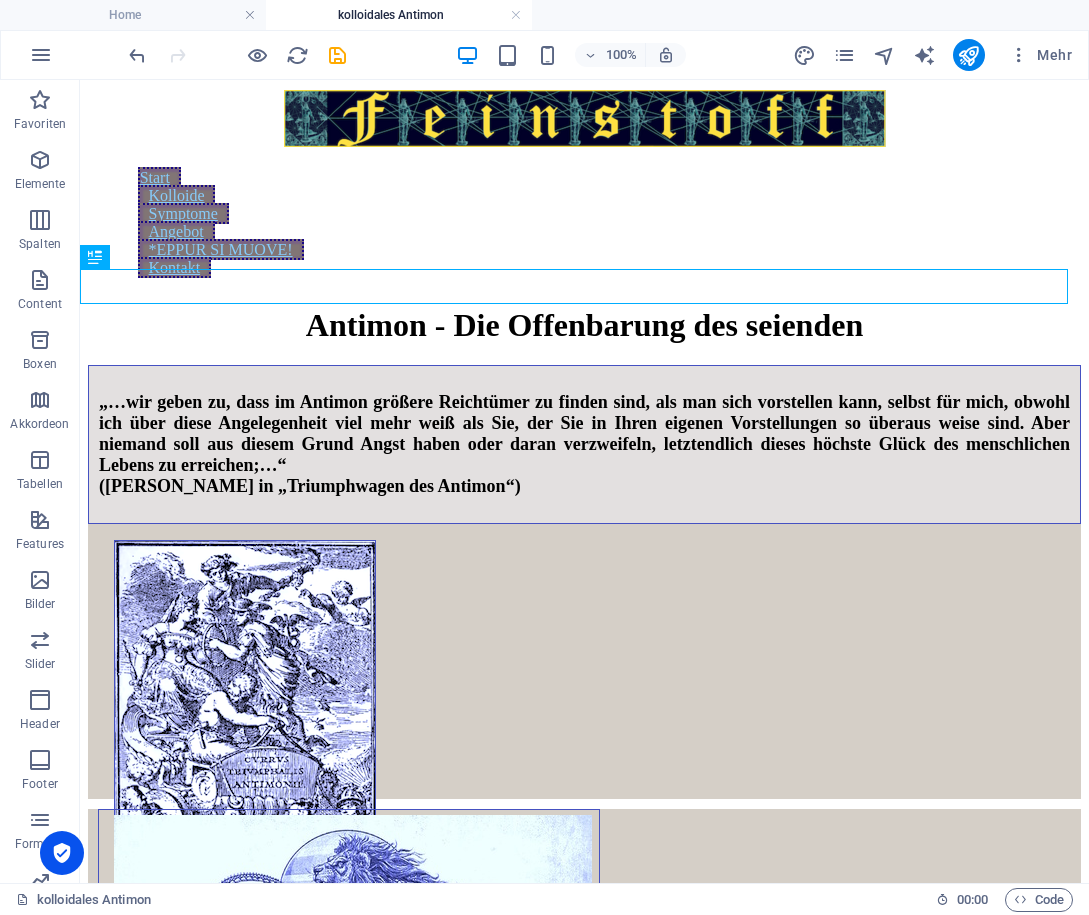 click on "kolloidales Antimon" at bounding box center [399, 15] 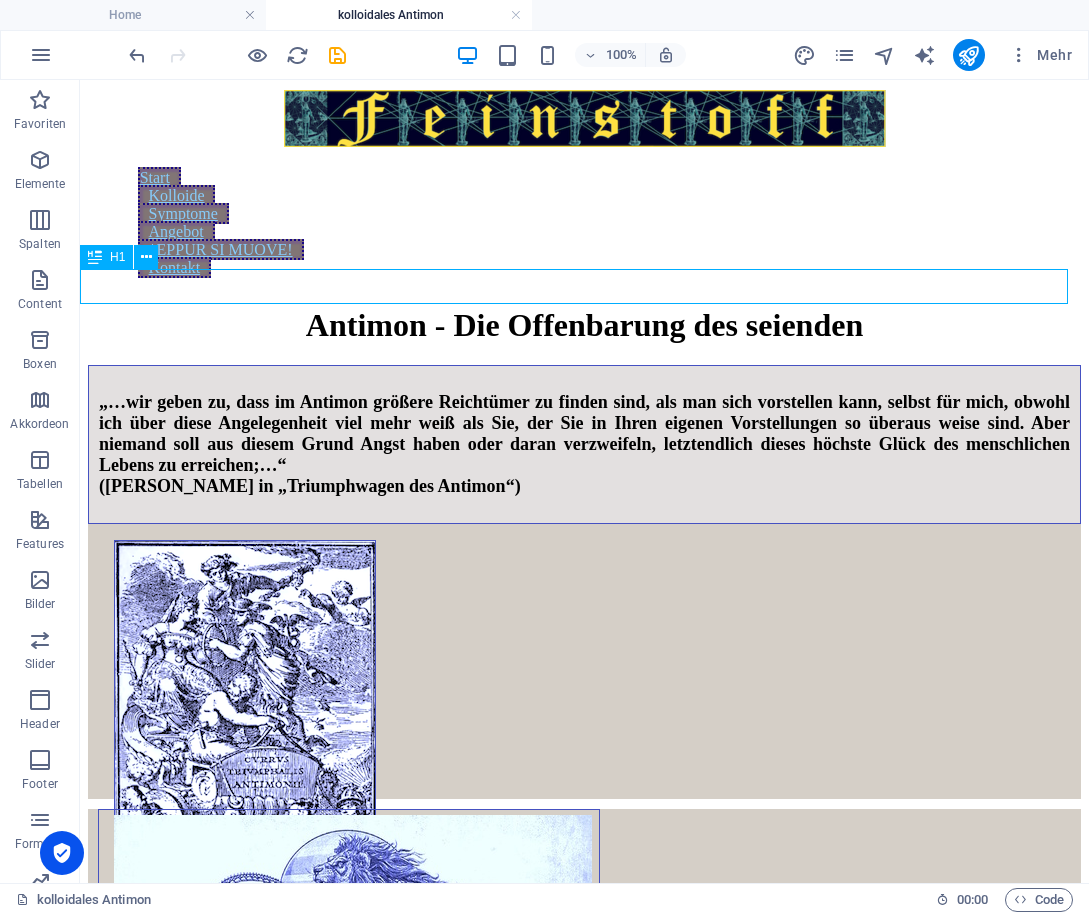 click on "Antimon - Die Offenbarung des seienden" at bounding box center [584, 325] 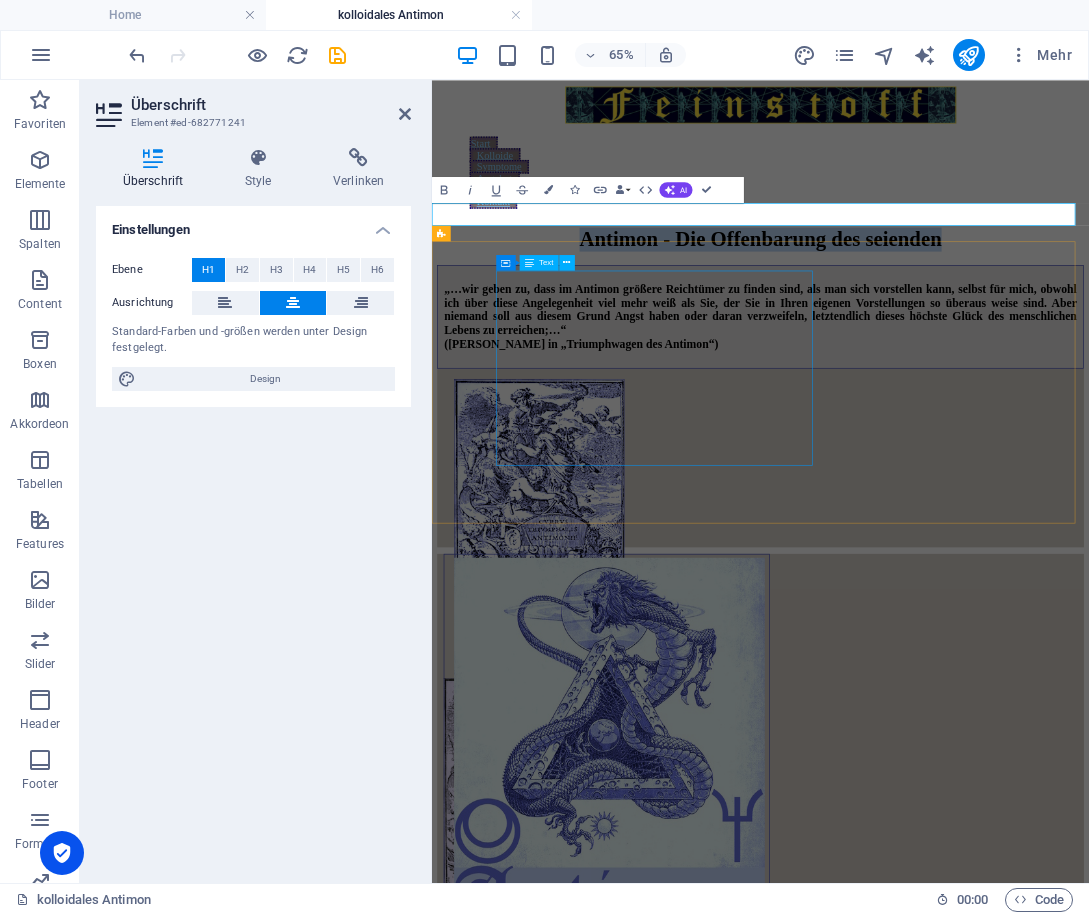 click on "„…wir geben zu, dass im Antimon größere Reichtümer zu finden sind, als man sich vorstellen kann, selbst für mich, obwohl ich über diese Angelegenheit viel mehr weiß als Sie, der Sie in Ihren eigenen Vorstellungen so überaus weise sind. Aber niemand soll aus diesem Grund Angst haben oder daran verzweifeln, letztendlich dieses höchste Glück des menschlichen Lebens zu erreichen;…“  (Basilius Valentinus in „Triumphwagen des Antimon“)" at bounding box center [937, 444] 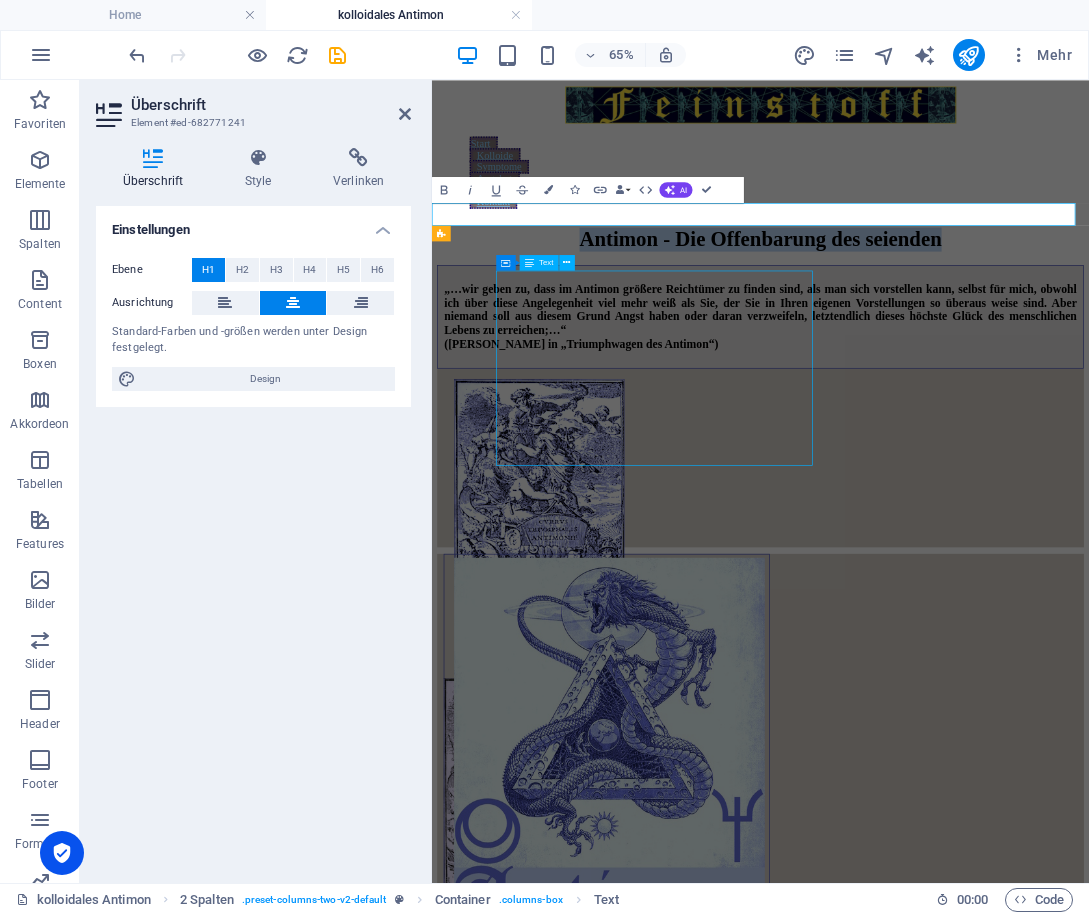 click on "„…wir geben zu, dass im Antimon größere Reichtümer zu finden sind, als man sich vorstellen kann, selbst für mich, obwohl ich über diese Angelegenheit viel mehr weiß als Sie, der Sie in Ihren eigenen Vorstellungen so überaus weise sind. Aber niemand soll aus diesem Grund Angst haben oder daran verzweifeln, letztendlich dieses höchste Glück des menschlichen Lebens zu erreichen;…“  (Basilius Valentinus in „Triumphwagen des Antimon“)" at bounding box center [937, 444] 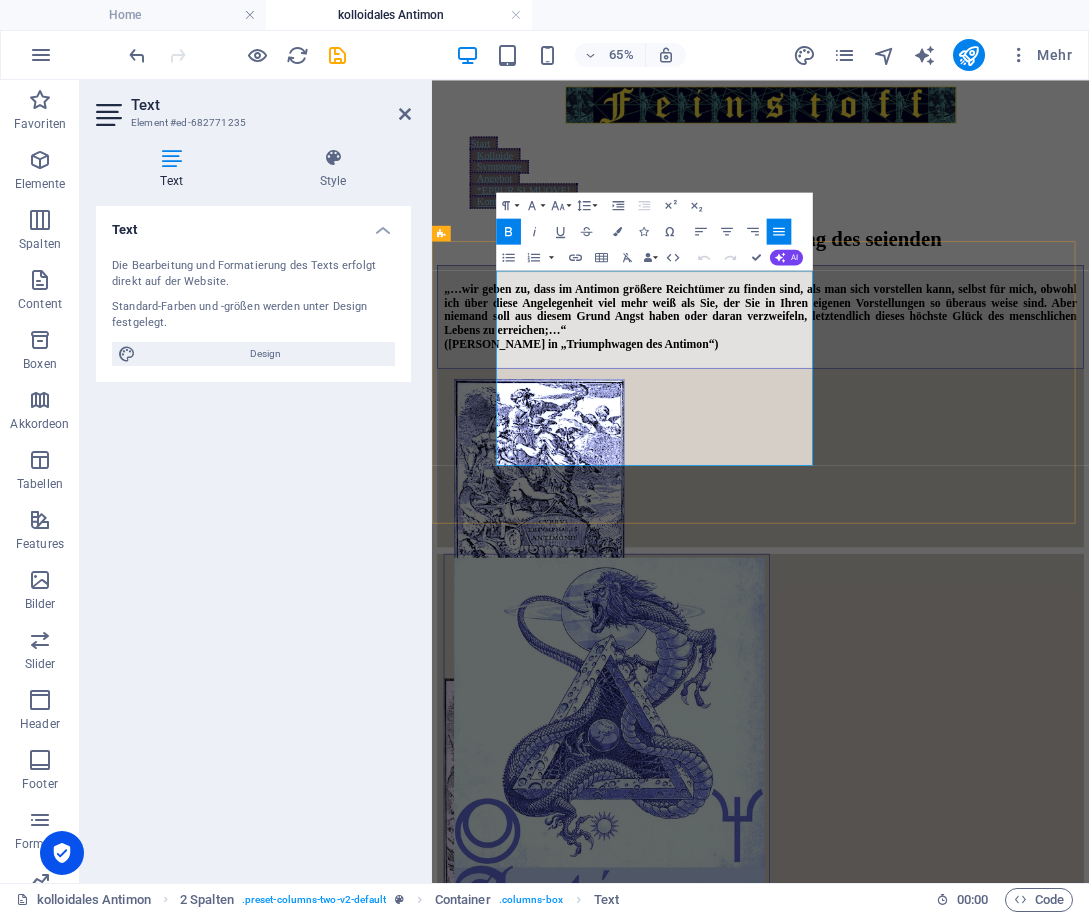 copy on "„…wir geben zu, dass im Antimon größere Reichtümer zu finden sind, als man sich vorstellen kann, selbst für mich, obwohl ich über diese Angelegenheit viel mehr weiß als Sie, der Sie in Ihren eigenen Vorstellungen so überaus weise sind. Aber niemand soll aus diesem Grund Angst haben oder daran verzweifeln, letztendlich dieses höchste Glück des menschlichen Lebens zu erreichen;…“  (Basilius Valentinus in „Triumphwagen des Antimon“)" 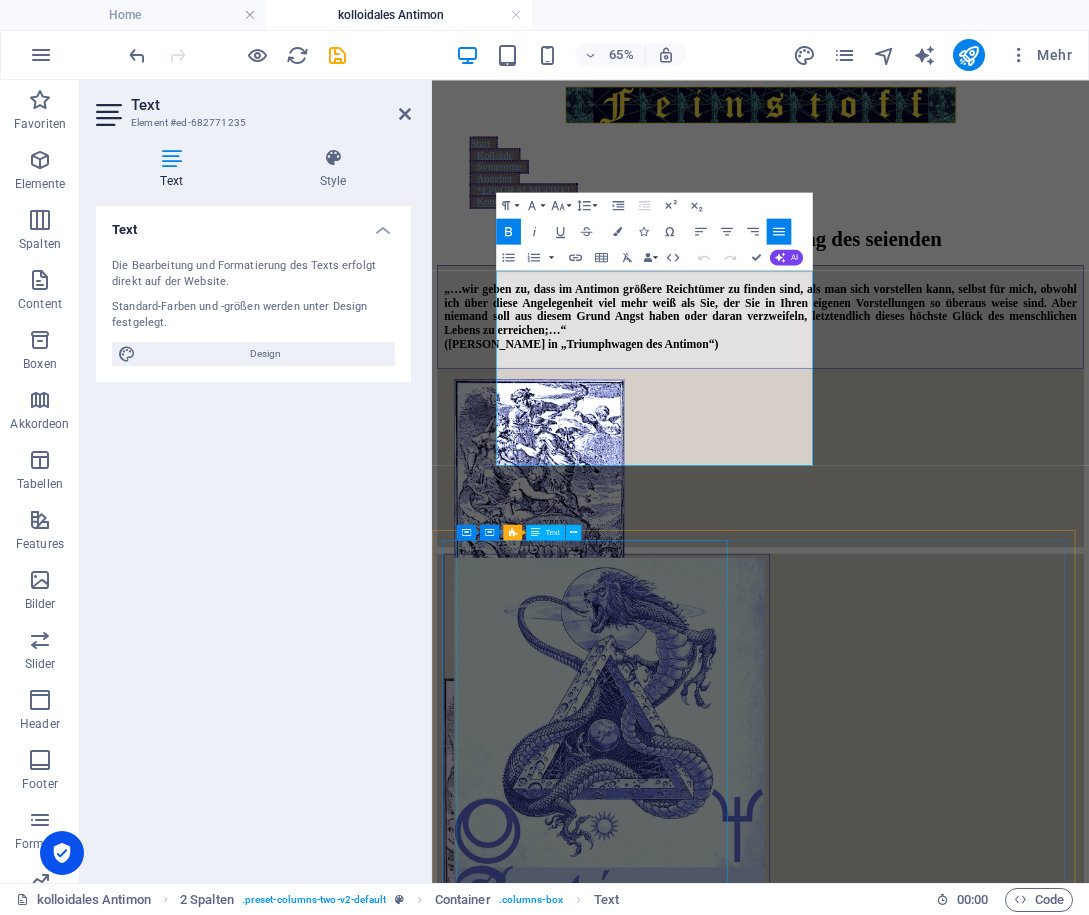 click on "Die Suspension wirkt wie ein Kristall, ein Stundenglas des Ewigen, Kommenden und Werdenden. Sie ist wunderschön, allein wie sie auf dem Tisch steht. Sie hat Persönlichkeit. Es ist, als wäre eine Wesenheit im Raum. Sie lebt. Nach der Einnahme, deren Wirkung mehr als 4 Tage spürbar war, habe ich das Gefühl von zartem, weichem und gleißendem Fieber auf der Stirn am Haaransatz, dann am Hals und auf dem Brustbein, dann auch am Bauch… es geht die Chakren nach unten durch. Ich fühle sie alle gleichzeitig. Das Denken verändert sich. Es geschieht nicht mehr zwanghaft, sondern freiwillig. Jetzt ist es, als würde ich rückwärts gesogen, ein Brausen um mich herum, als würden Zeit und Materie um mich an mir vorbeiziehen, wie ein Schlierenfilm in Grau. Die Materie entleert sich aus dem Bewusstsein, aus der Erinnerung. Leichtes Wabern im Kopf, als wollte sich etwas zurechtrücken. Auf den Skiabhangspisten glätten sich die Gedanken zu Wind Brausende Trompeten Engel unter grauem Licht Darreichungsformen*" at bounding box center [937, 2178] 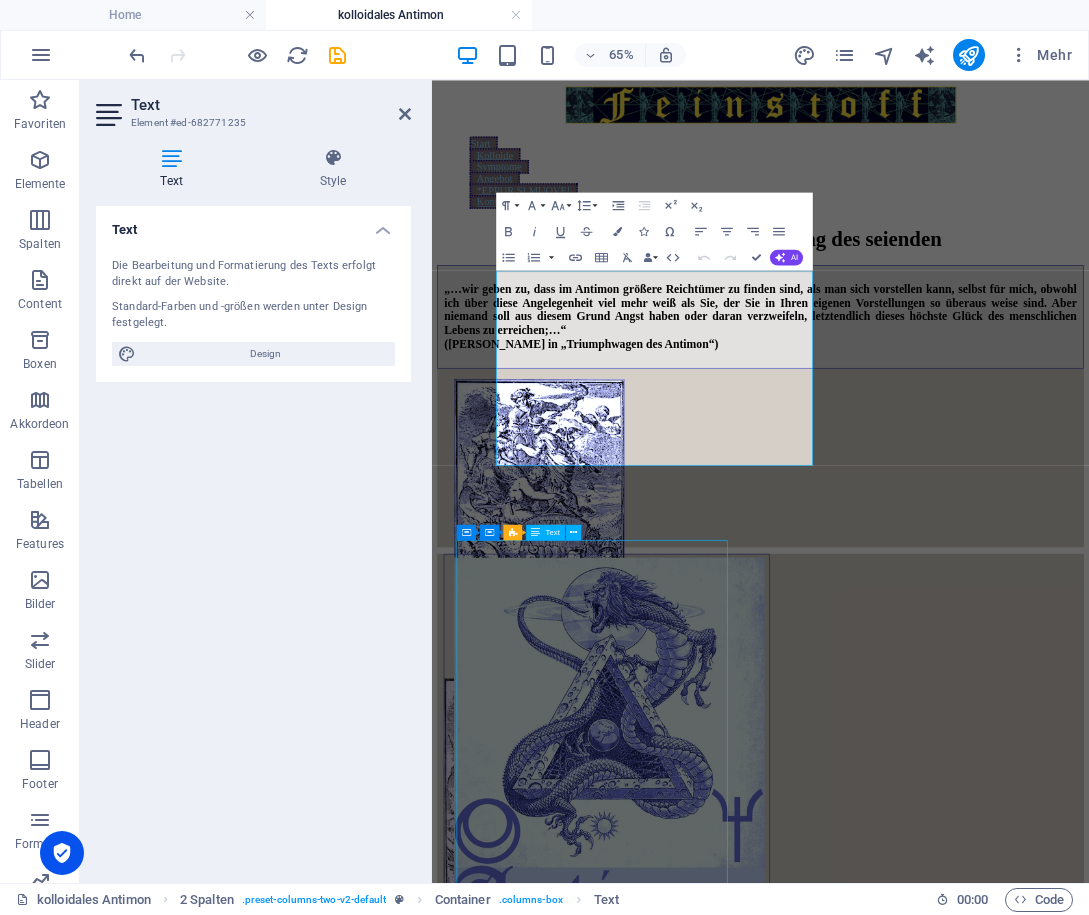 click on "Die Suspension wirkt wie ein Kristall, ein Stundenglas des Ewigen, Kommenden und Werdenden. Sie ist wunderschön, allein wie sie auf dem Tisch steht. Sie hat Persönlichkeit. Es ist, als wäre eine Wesenheit im Raum. Sie lebt. Nach der Einnahme, deren Wirkung mehr als 4 Tage spürbar war, habe ich das Gefühl von zartem, weichem und gleißendem Fieber auf der Stirn am Haaransatz, dann am Hals und auf dem Brustbein, dann auch am Bauch… es geht die Chakren nach unten durch. Ich fühle sie alle gleichzeitig. Das Denken verändert sich. Es geschieht nicht mehr zwanghaft, sondern freiwillig. Jetzt ist es, als würde ich rückwärts gesogen, ein Brausen um mich herum, als würden Zeit und Materie um mich an mir vorbeiziehen, wie ein Schlierenfilm in Grau. Die Materie entleert sich aus dem Bewusstsein, aus der Erinnerung. Leichtes Wabern im Kopf, als wollte sich etwas zurechtrücken. Auf den Skiabhangspisten glätten sich die Gedanken zu Wind Brausende Trompeten Engel unter grauem Licht Darreichungsformen*" at bounding box center (937, 2178) 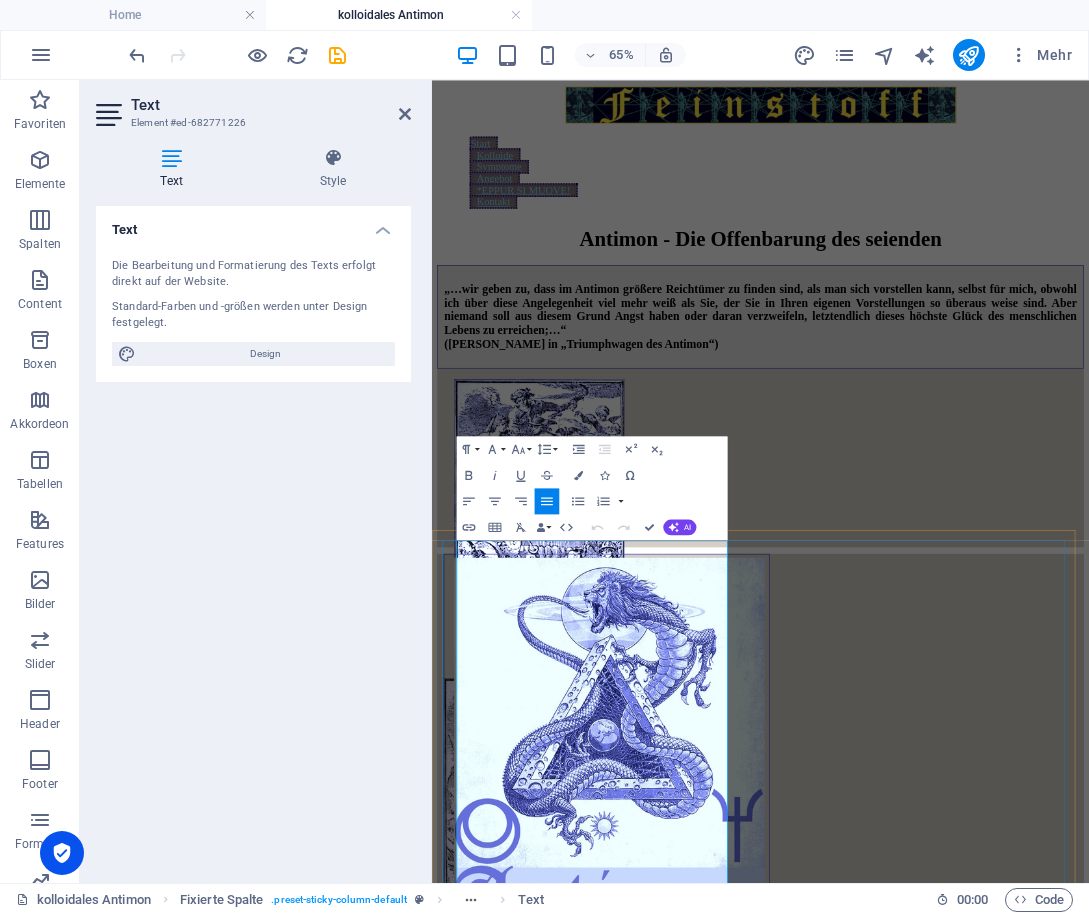 copy on "Die Suspension wirkt wie ein Kristall, ein Stundenglas des Ewigen, Kommenden und Werdenden. Sie ist wunderschön, allein wie sie auf dem Tisch steht. Sie hat Persönlichkeit. Es ist, als wäre eine Wesenheit im Raum. Sie lebt. Nach der Einnahme, deren Wirkung mehr als 4 Tage spürbar war, habe ich das Gefühl von zartem, weichem und gleißendem Fieber auf der Stirn am Haaransatz, dann am Hals und auf dem Brustbein, dann auch am Bauch… es geht die Chakren nach unten durch. Ich fühle sie alle gleichzeitig. Das Denken verändert sich. Es geschieht nicht mehr zwanghaft, sondern freiwillig. Jetzt ist es, als würde ich rückwärts gesogen, ein Brausen um mich herum, als würden Zeit und Materie um mich an mir vorbeiziehen, wie ein Schlierenfilm in Grau. Die Materie entleert sich aus dem Bewusstsein, aus der Erinnerung. Ich kann sehr klar und besonnen denken. Dieses Mittel ist gut, wenn man einen klaren Kopf haben will. Dennnoch enthält der Zustand keine Kälte. Ich fühle mein Herz; und ein Schwerpunkt ist beim Brustbein. B..." 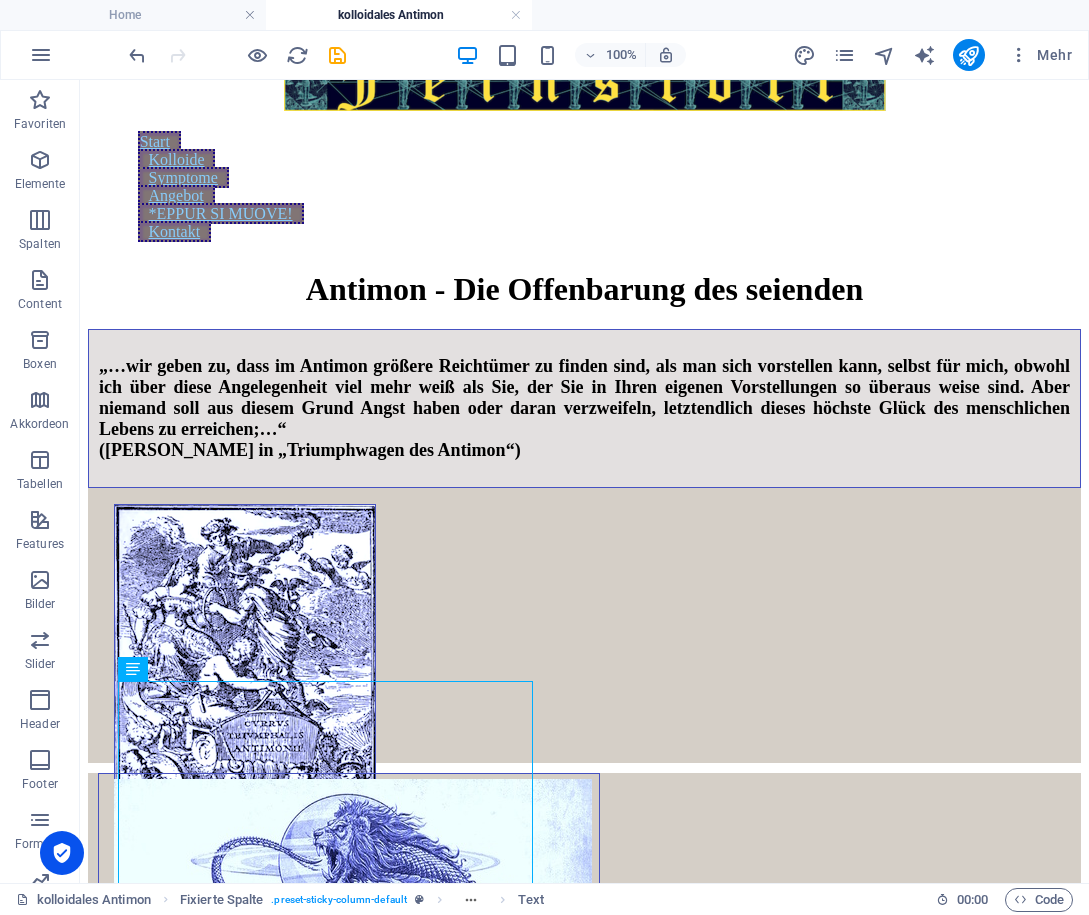 scroll, scrollTop: 0, scrollLeft: 0, axis: both 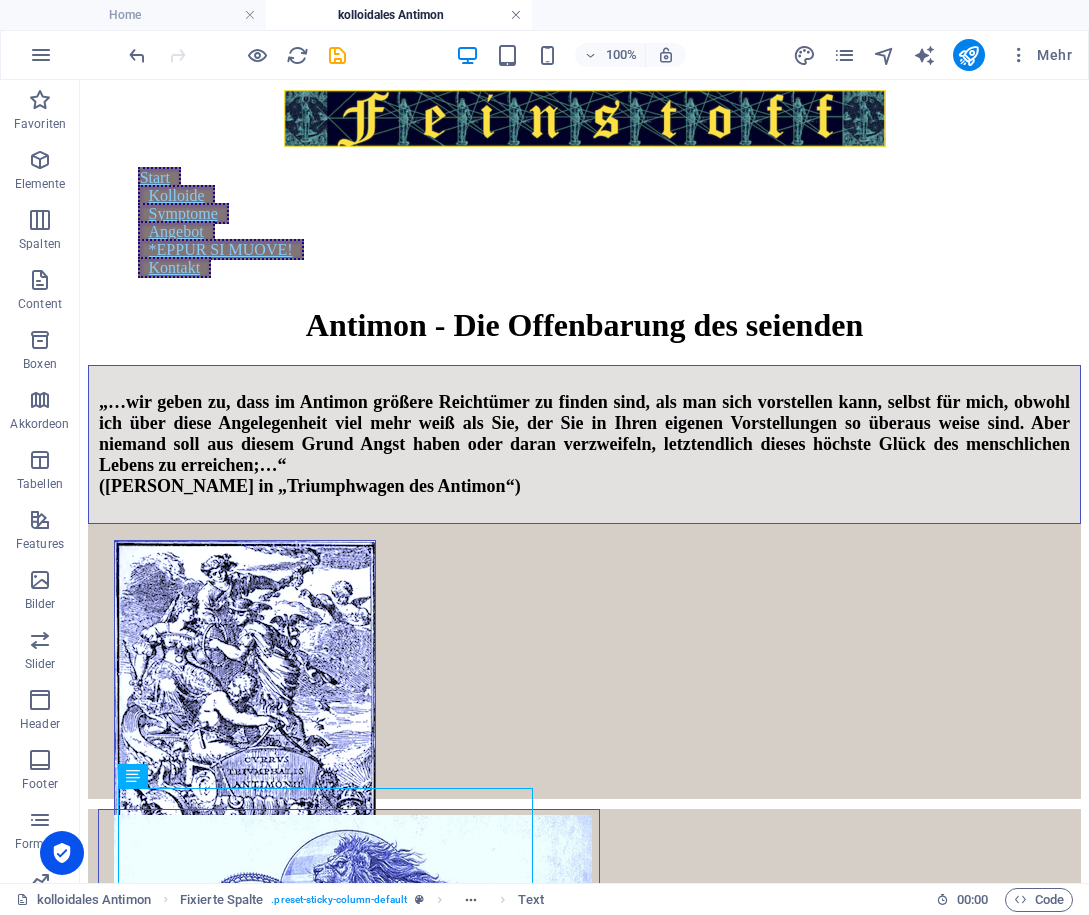 click at bounding box center (516, 15) 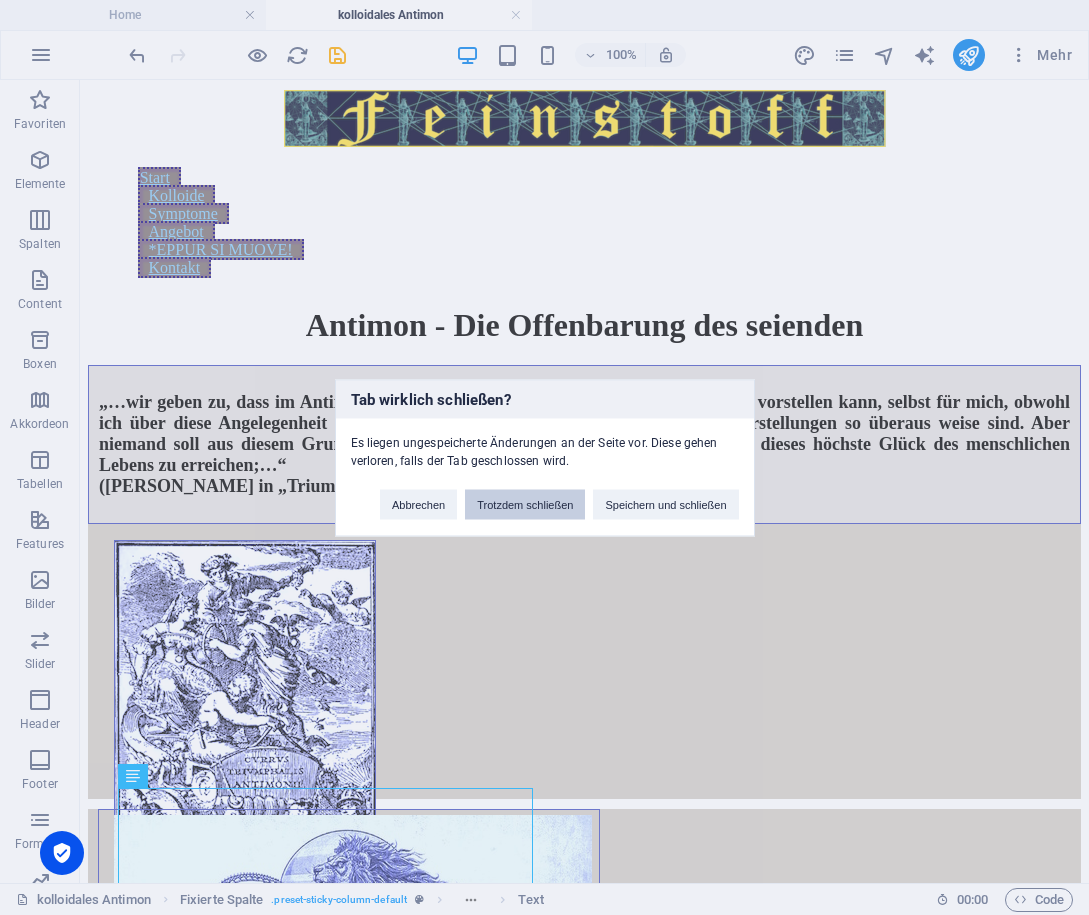 click on "Trotzdem schließen" at bounding box center [525, 504] 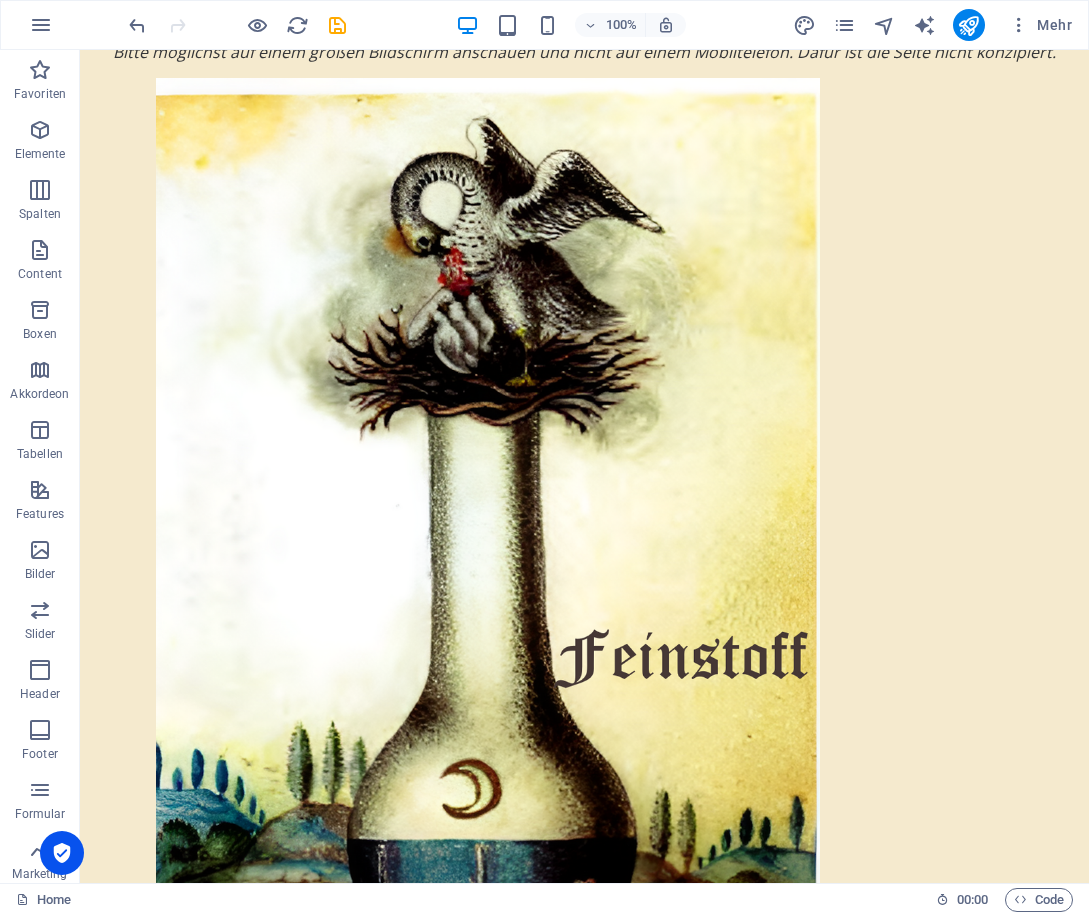 scroll, scrollTop: 0, scrollLeft: 0, axis: both 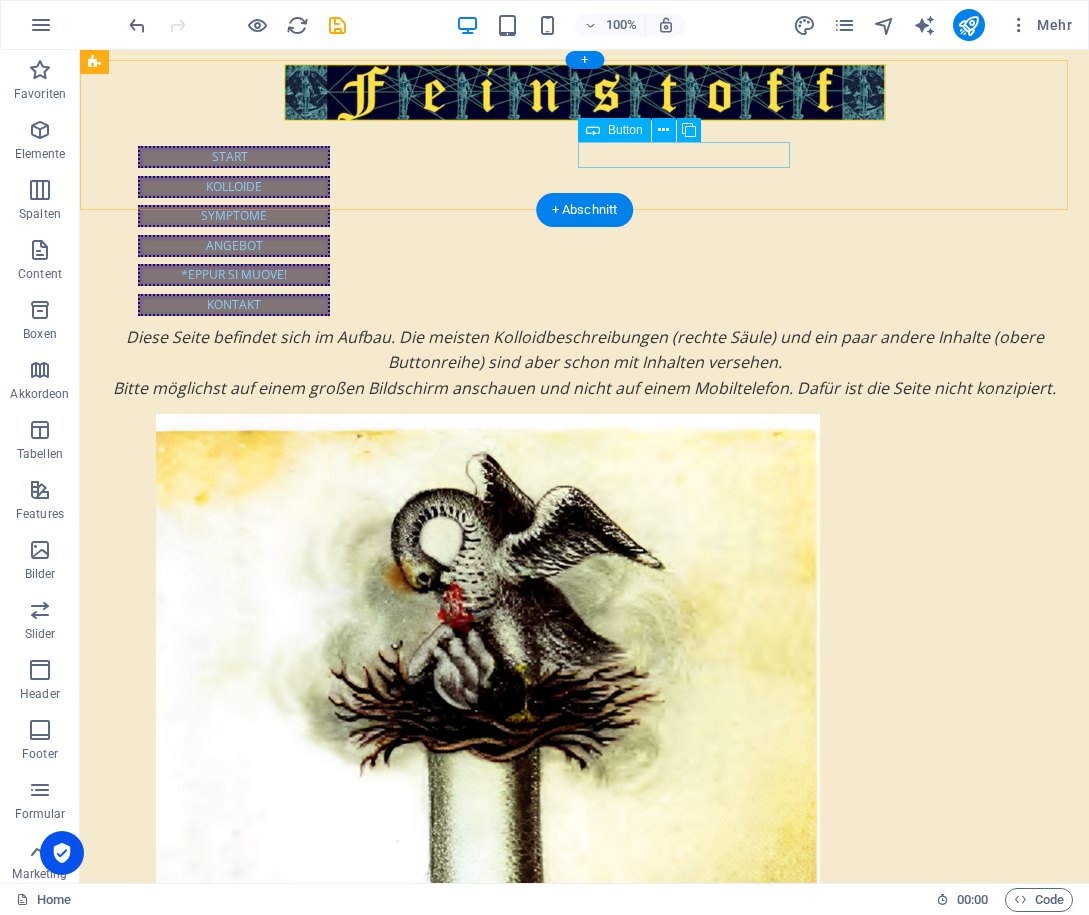click on "Symptome" at bounding box center (584, 215) 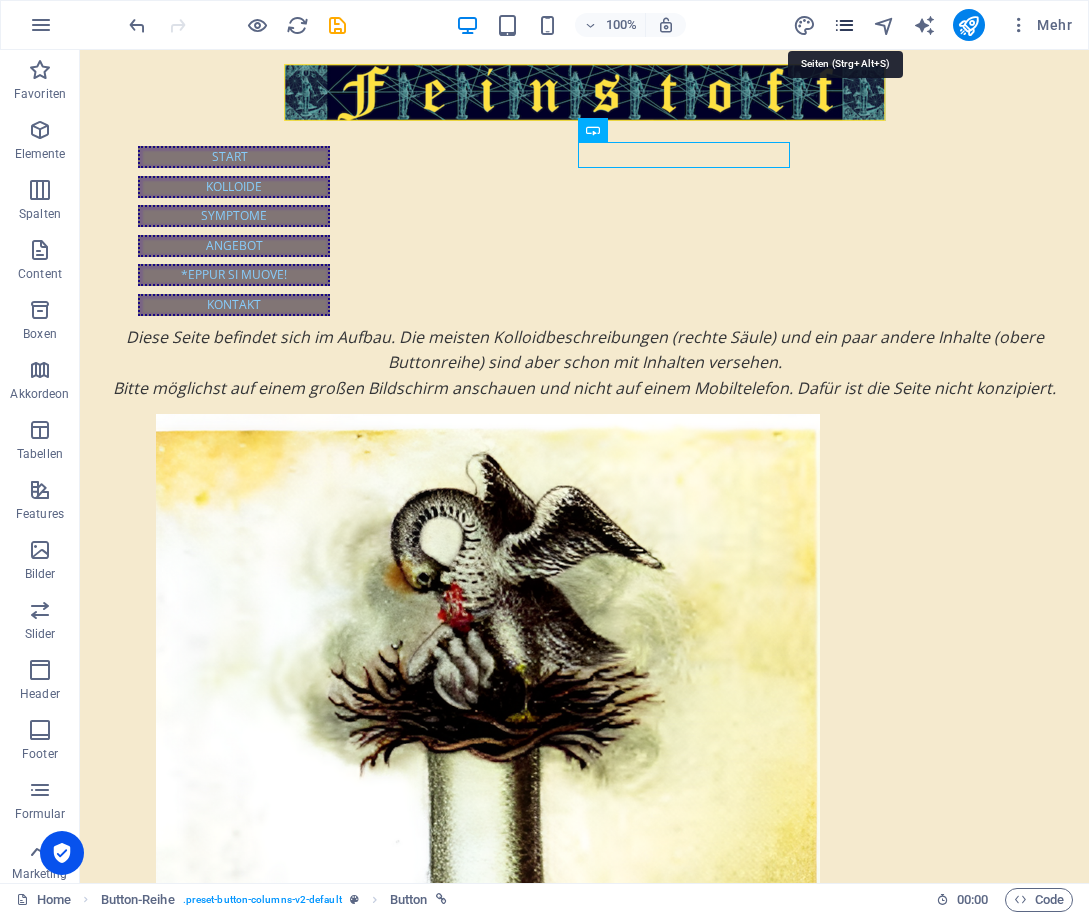 click at bounding box center [844, 25] 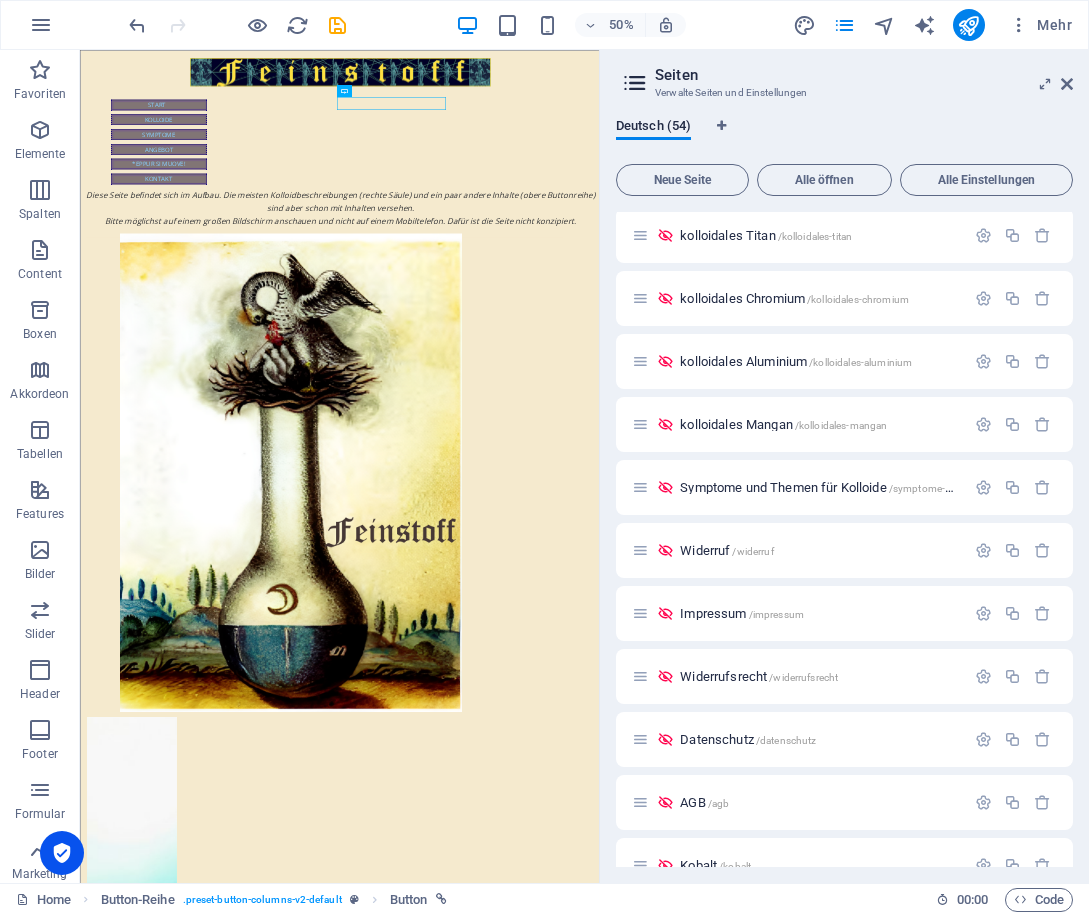 scroll, scrollTop: 1740, scrollLeft: 0, axis: vertical 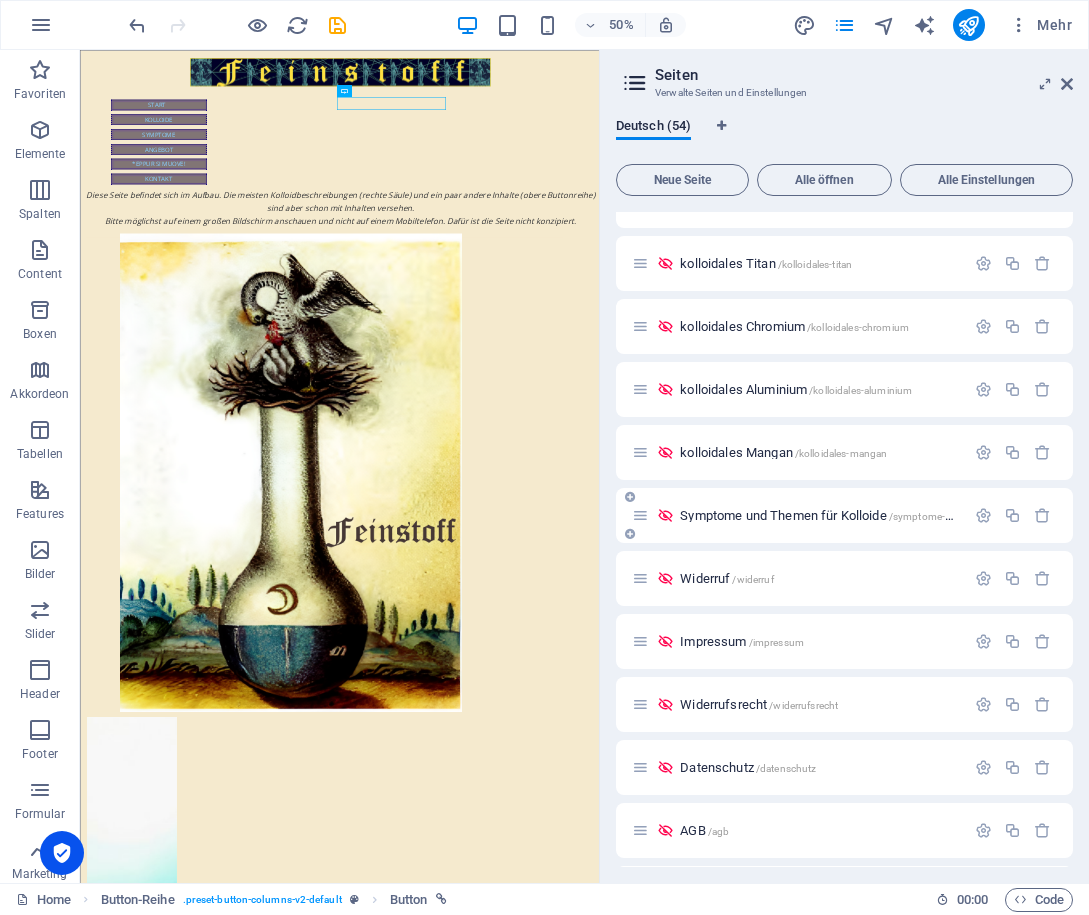click on "Symptome und Themen für Kolloide /symptome-und-themen-fuer-kolloide" at bounding box center (870, 515) 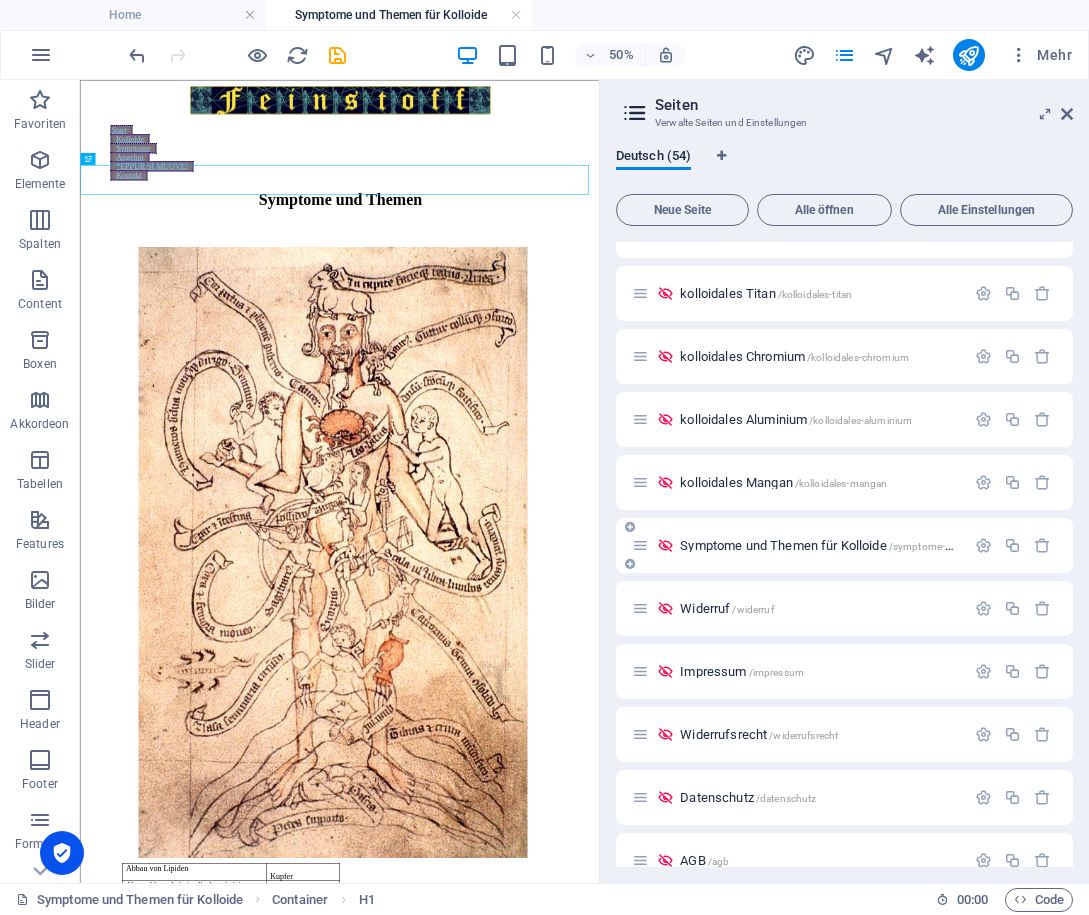 scroll, scrollTop: 0, scrollLeft: 0, axis: both 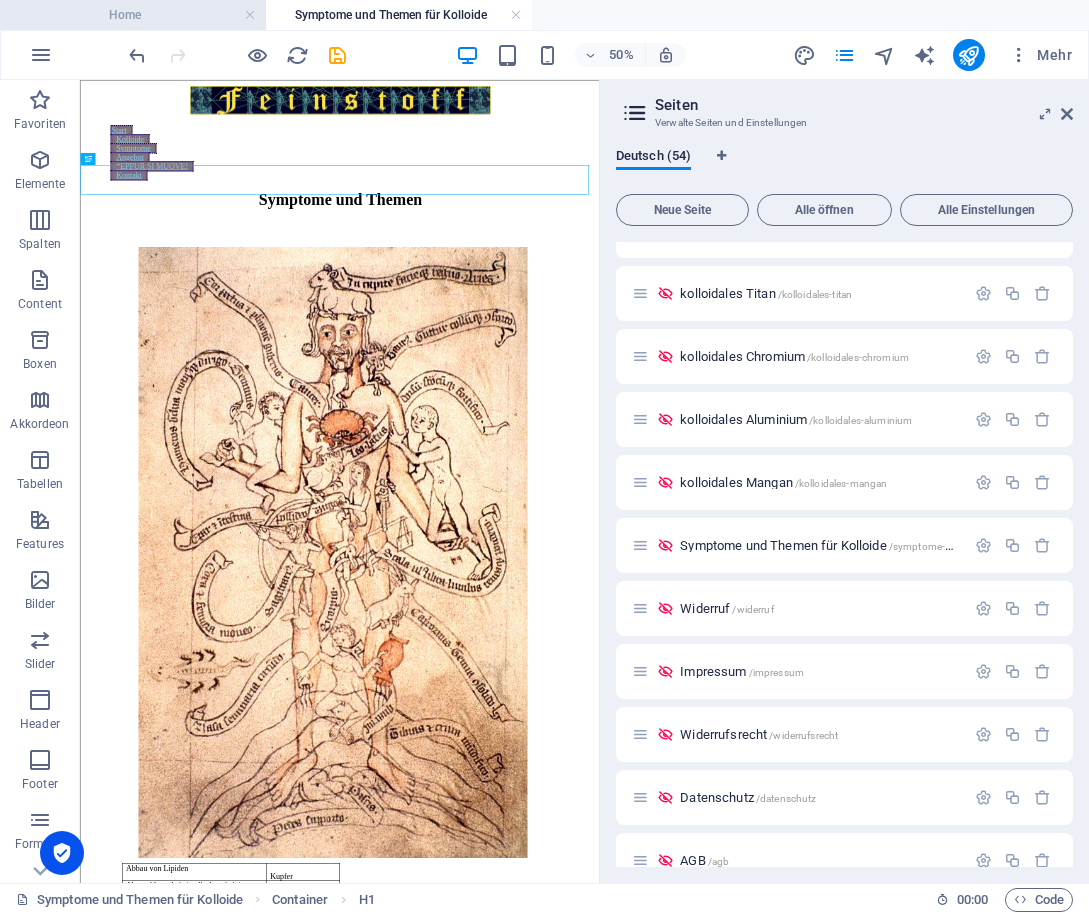 click on "Home" at bounding box center (133, 15) 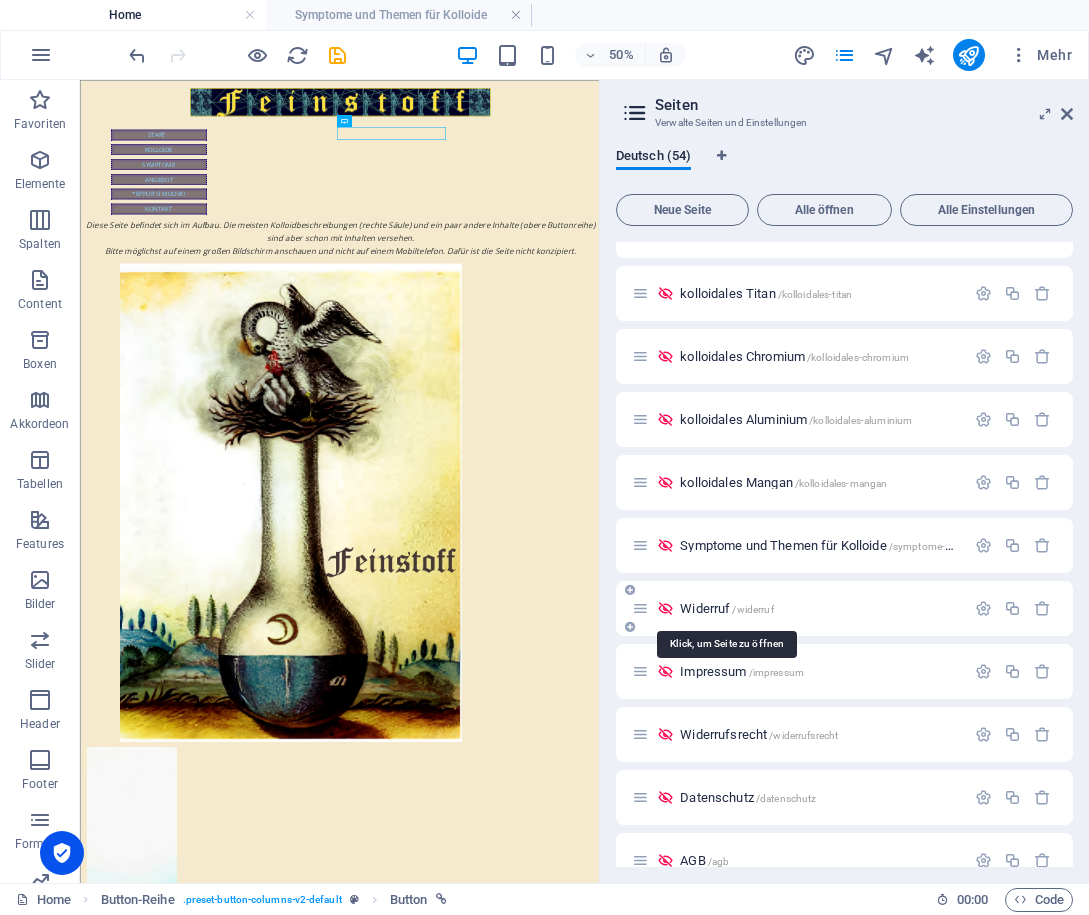 click on "Widerruf /widerruf" at bounding box center (726, 608) 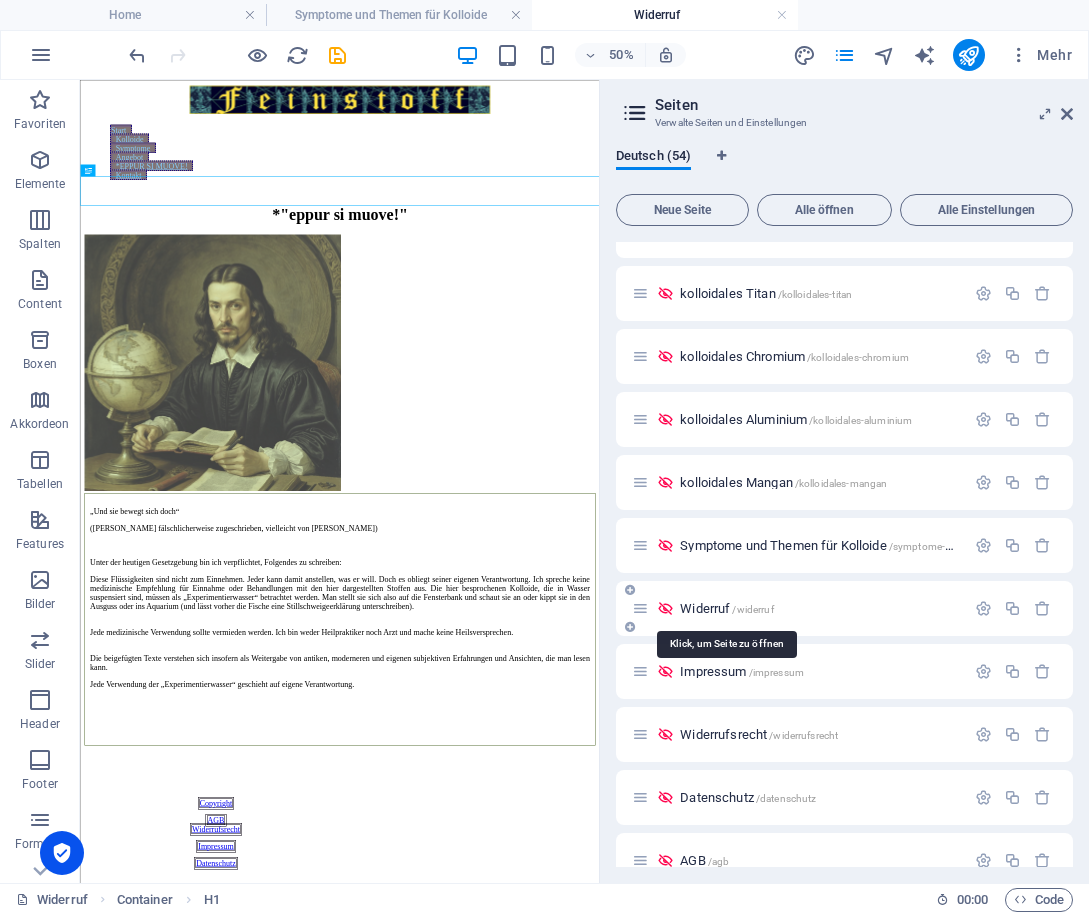 scroll, scrollTop: 0, scrollLeft: 0, axis: both 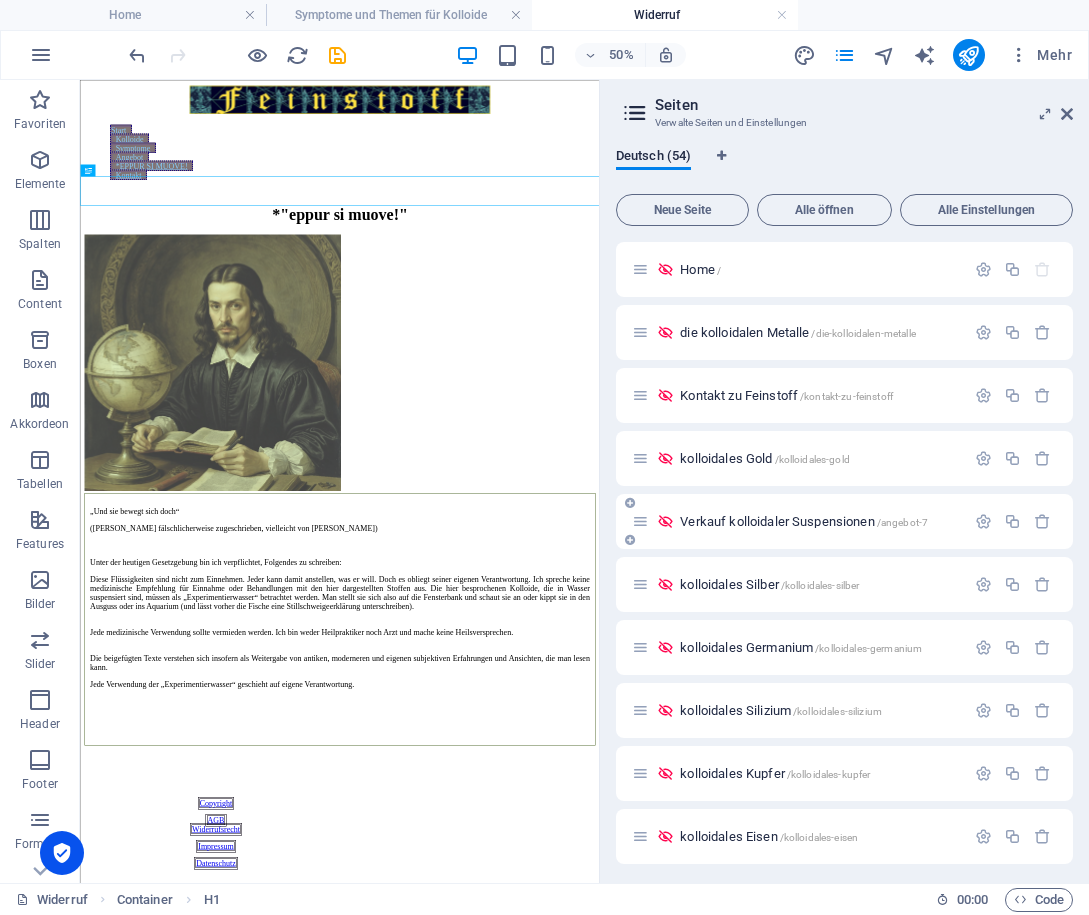 click on "Verkauf kolloidaler Suspensionen /angebot-7" at bounding box center (804, 521) 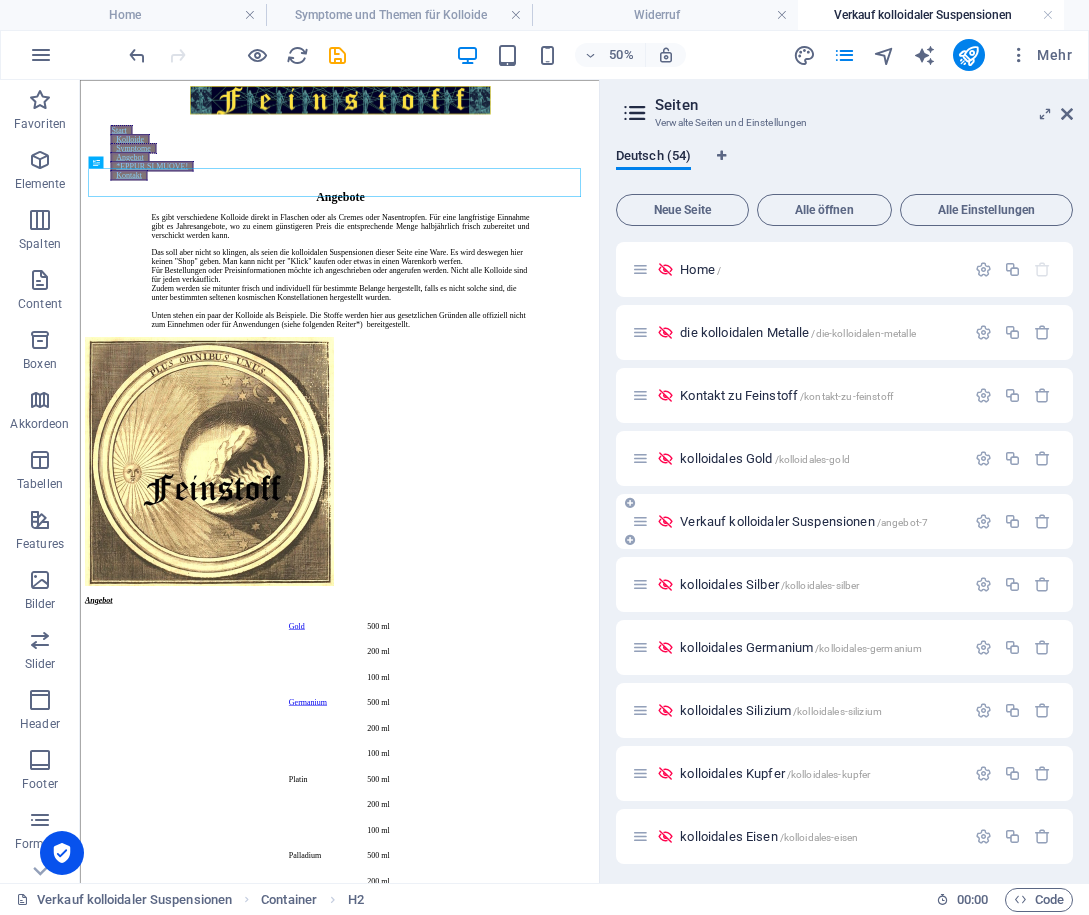 scroll, scrollTop: 0, scrollLeft: 0, axis: both 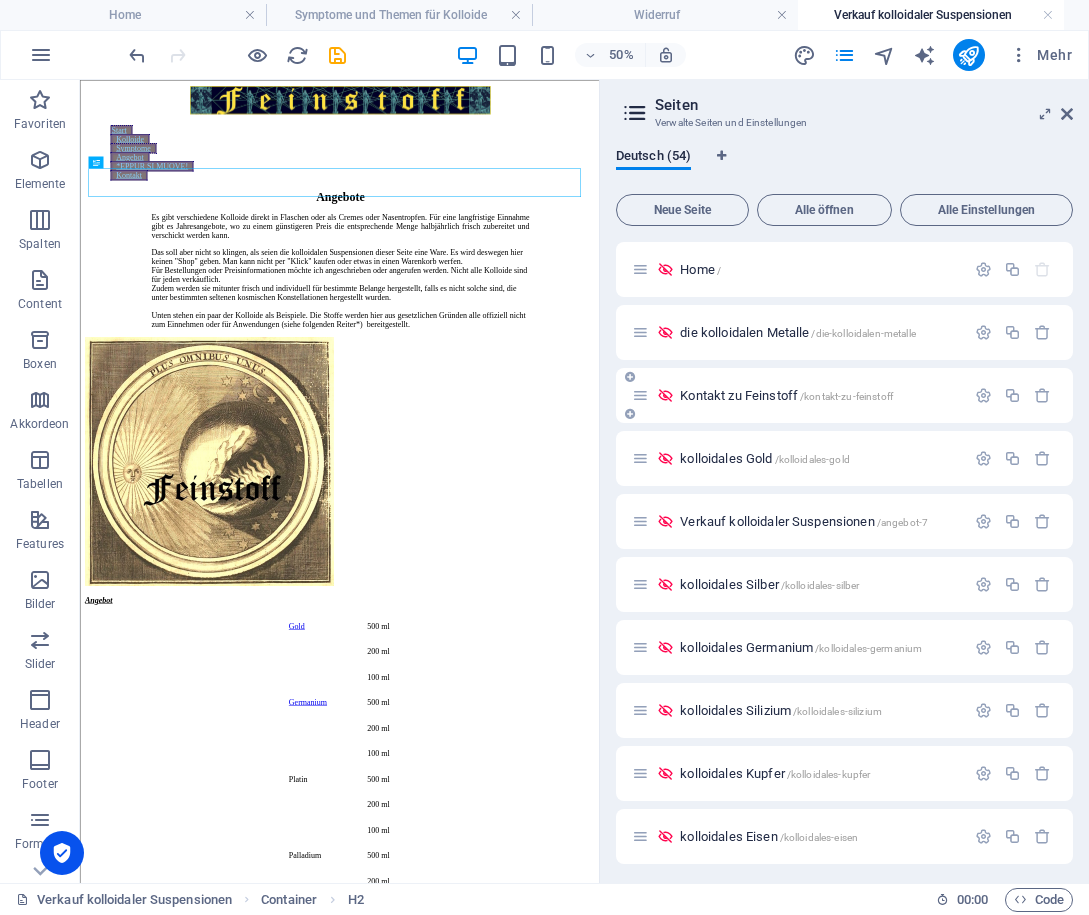 click on "Kontakt zu Feinstoff /kontakt-zu-feinstoff" at bounding box center [786, 395] 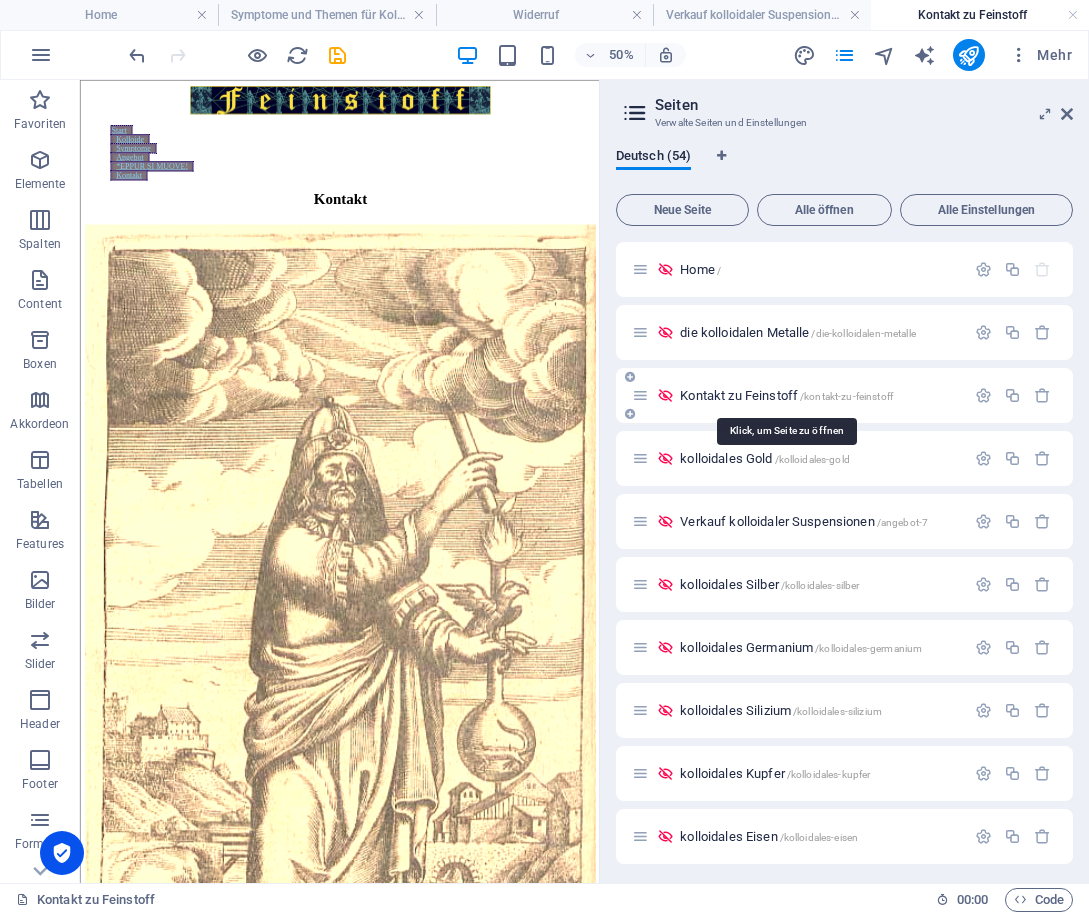 scroll, scrollTop: 0, scrollLeft: 0, axis: both 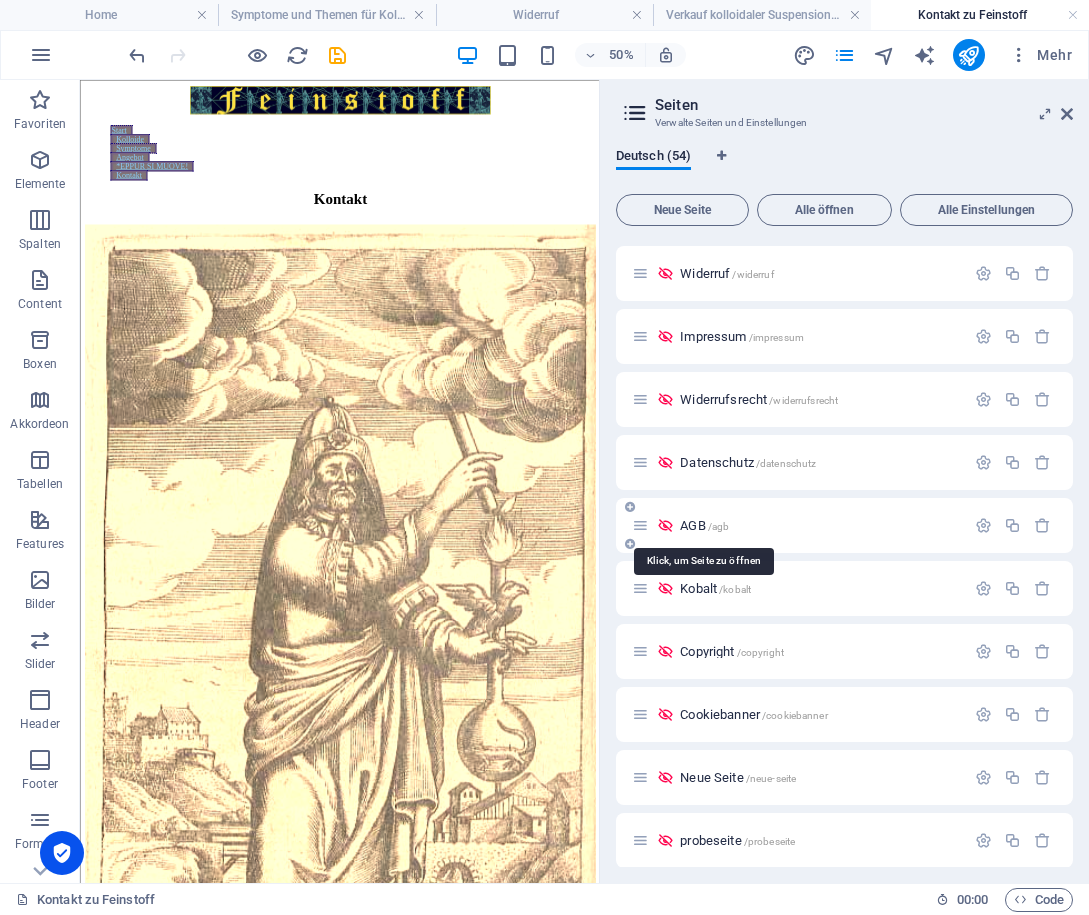 click on "AGB /agb" at bounding box center [704, 525] 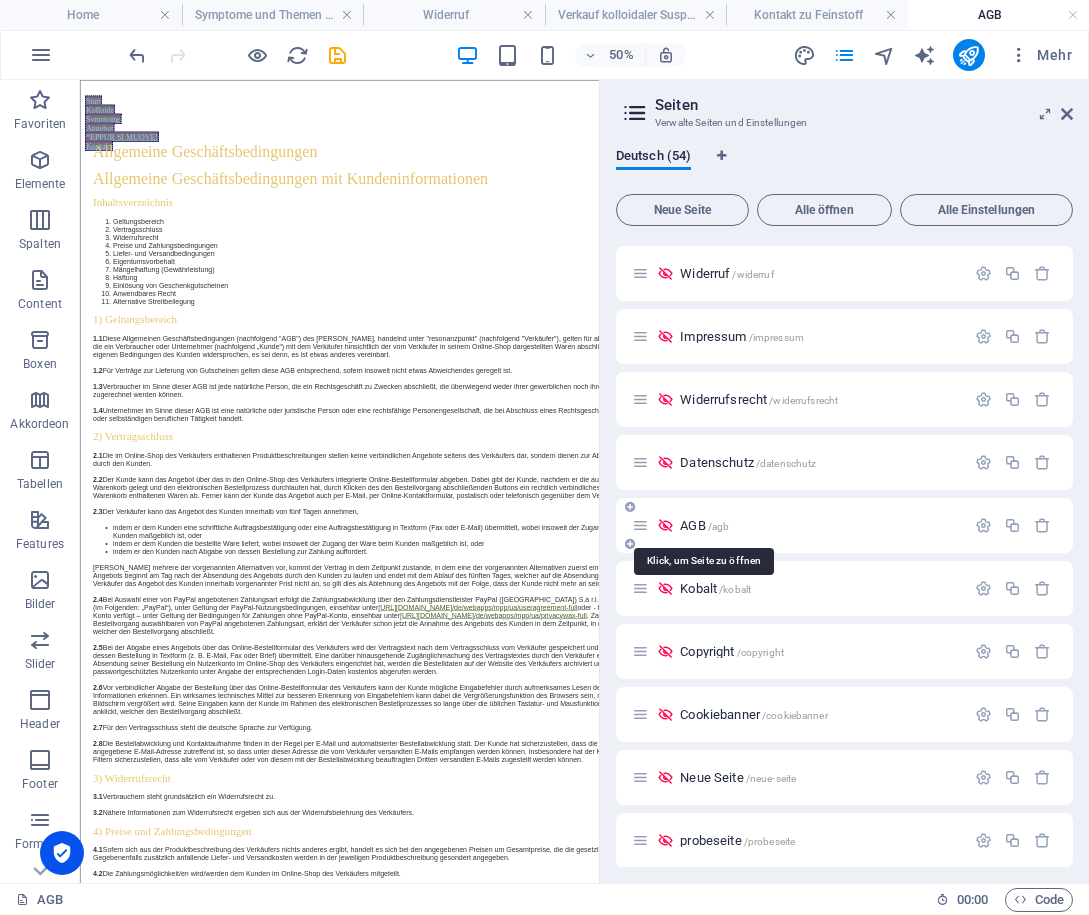 scroll, scrollTop: 0, scrollLeft: 0, axis: both 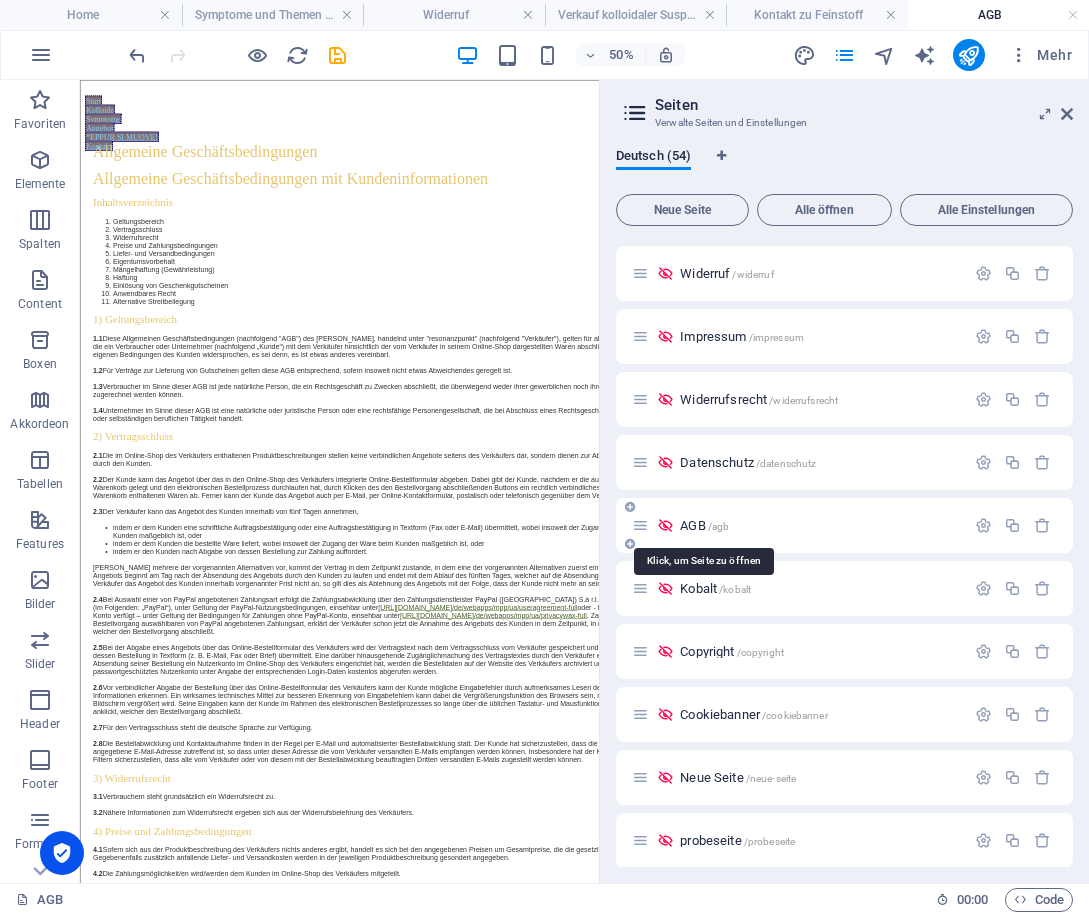 click on "AGB /agb" at bounding box center [704, 525] 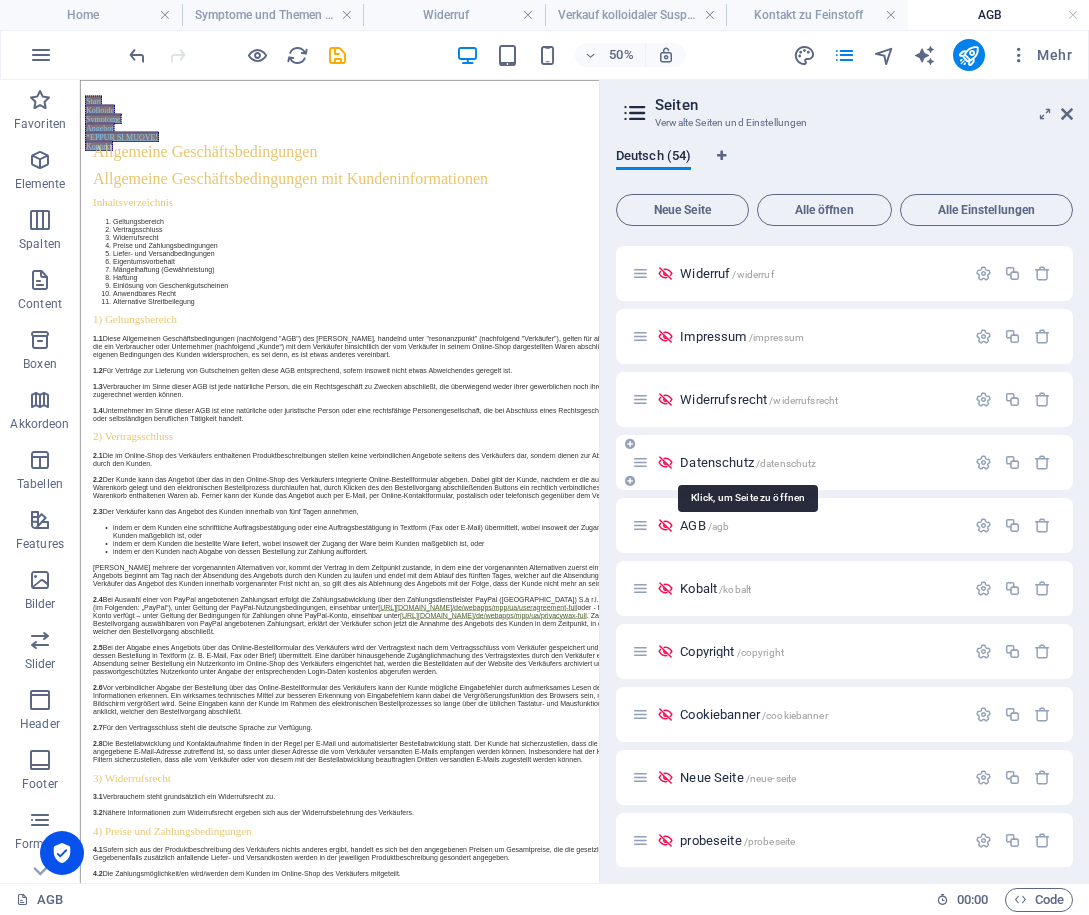 click on "Datenschutz /datenschutz" at bounding box center (748, 462) 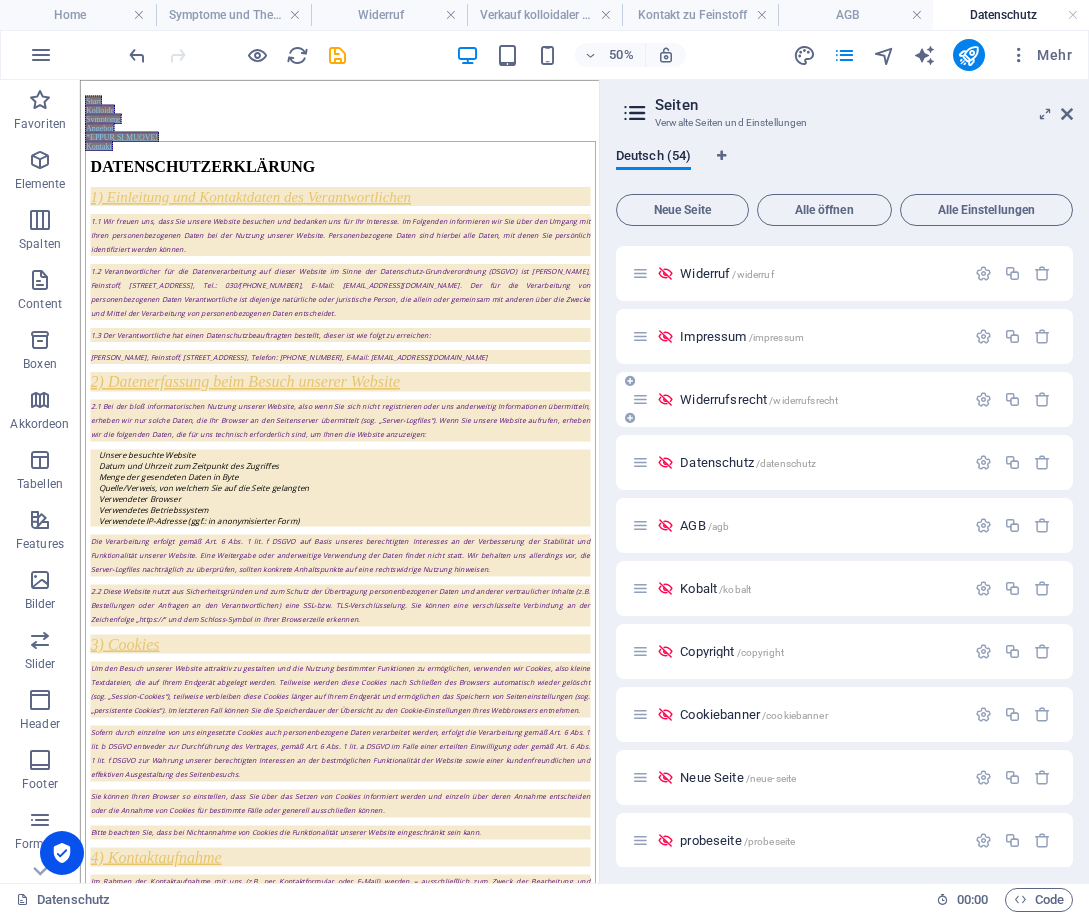 scroll, scrollTop: 0, scrollLeft: 0, axis: both 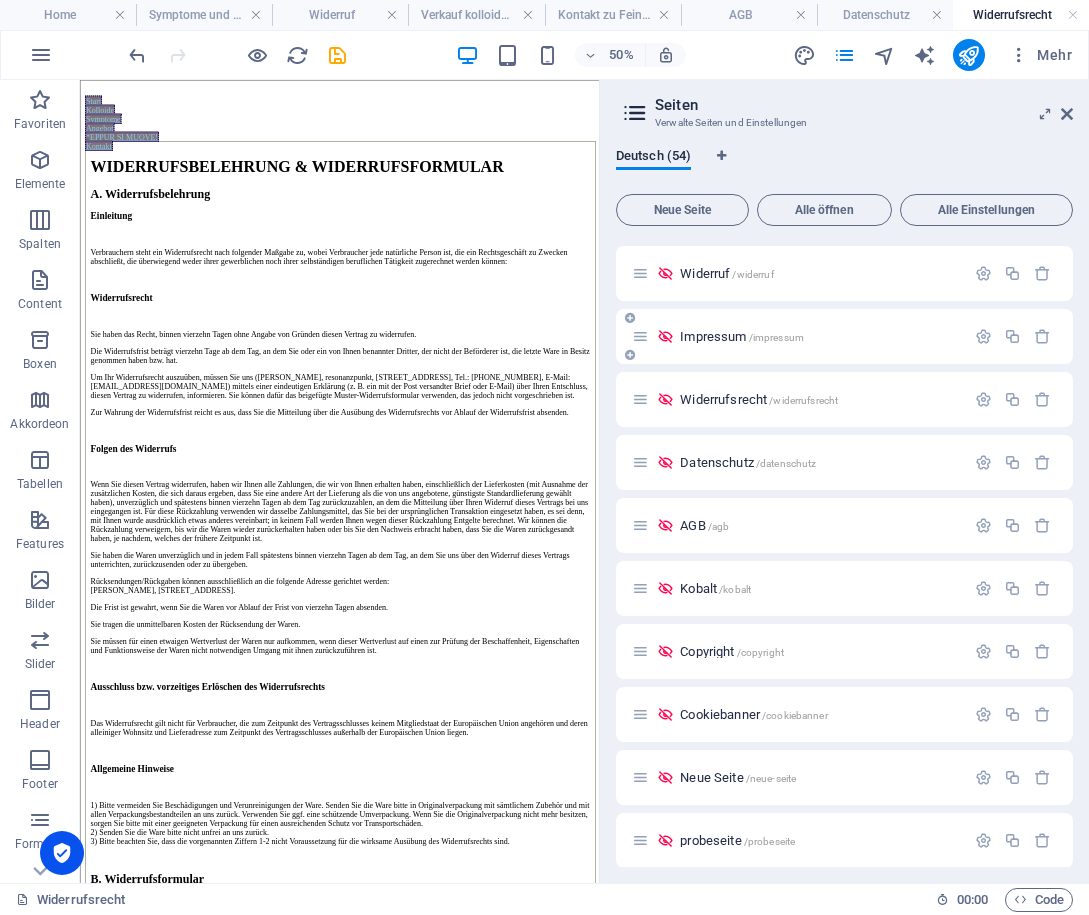 click on "Impressum /impressum" at bounding box center (742, 336) 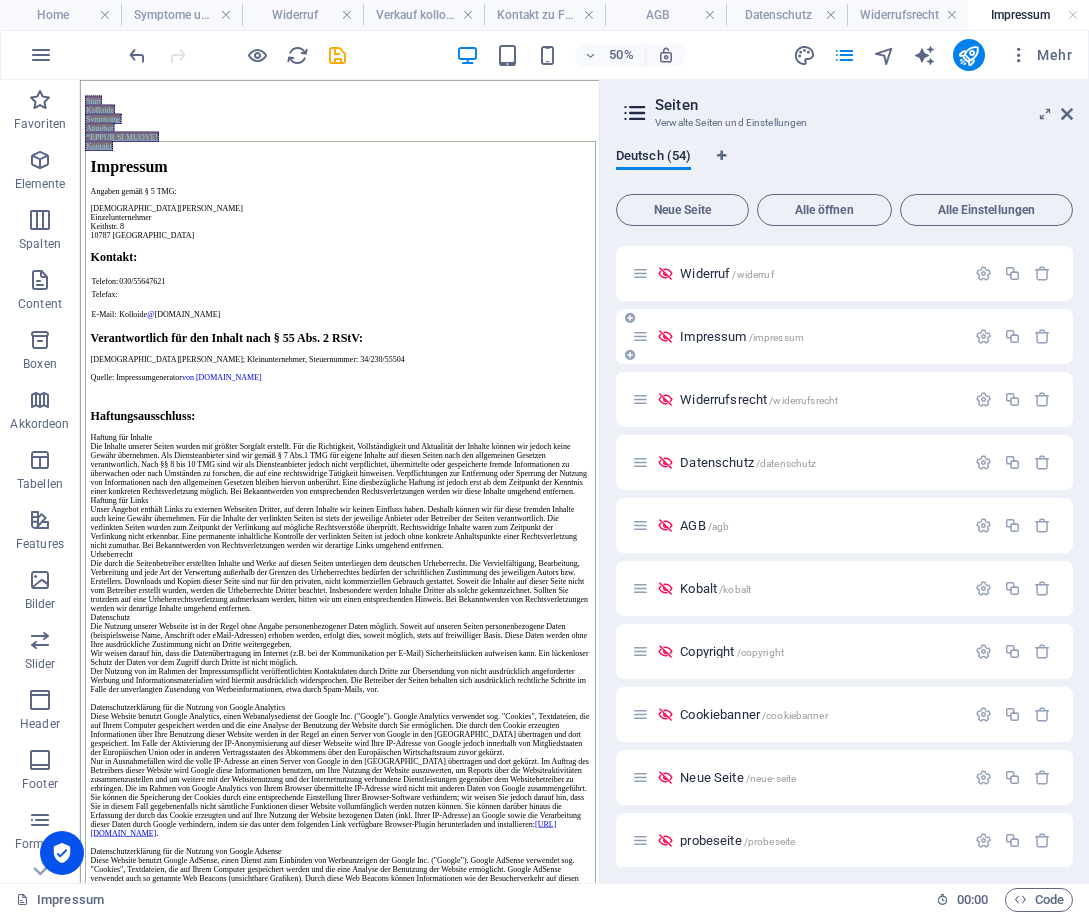 scroll, scrollTop: 0, scrollLeft: 0, axis: both 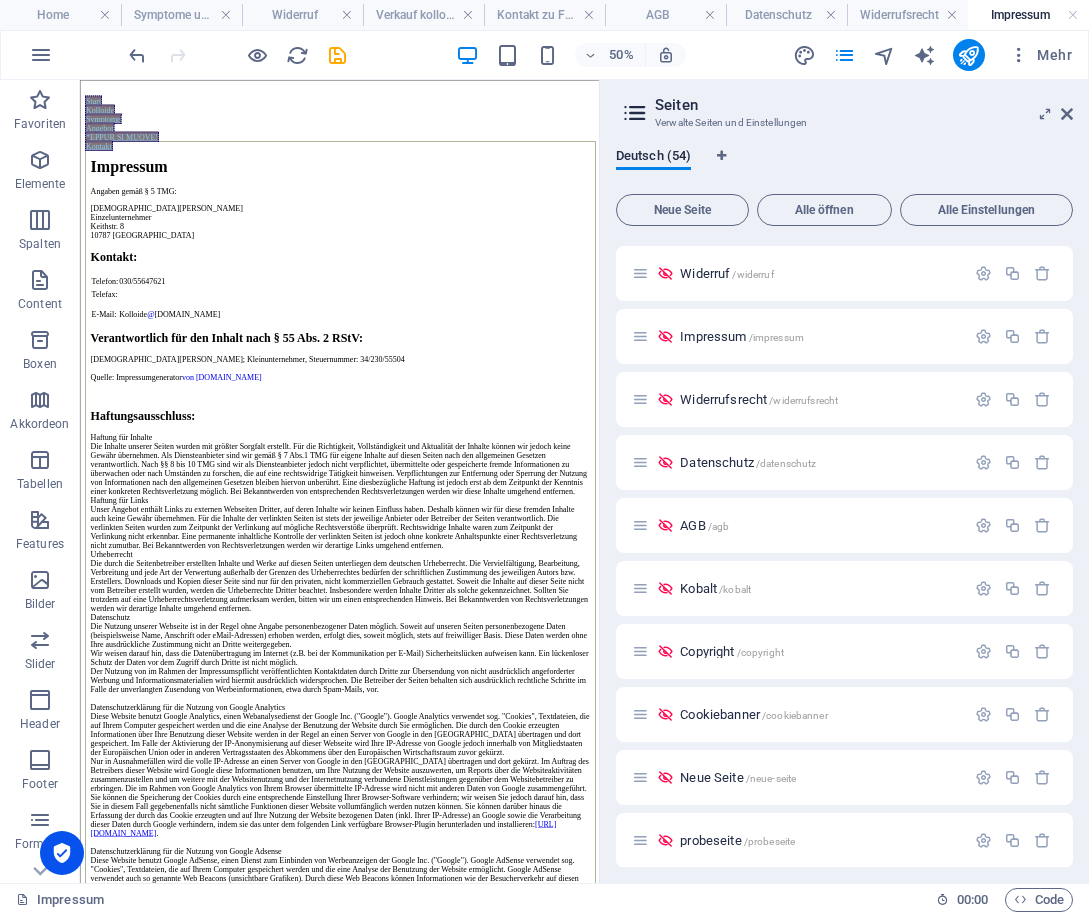 drag, startPoint x: 1072, startPoint y: 676, endPoint x: 1073, endPoint y: 640, distance: 36.013885 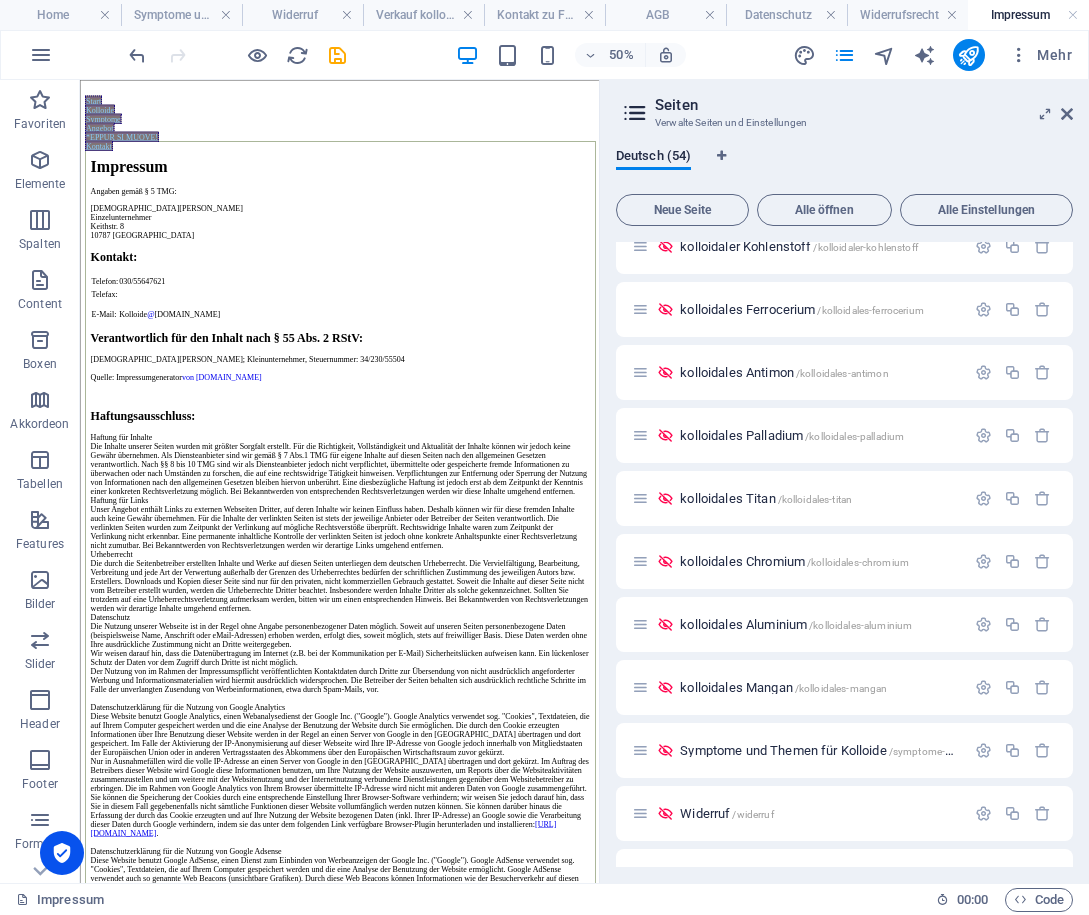scroll, scrollTop: 1383, scrollLeft: 0, axis: vertical 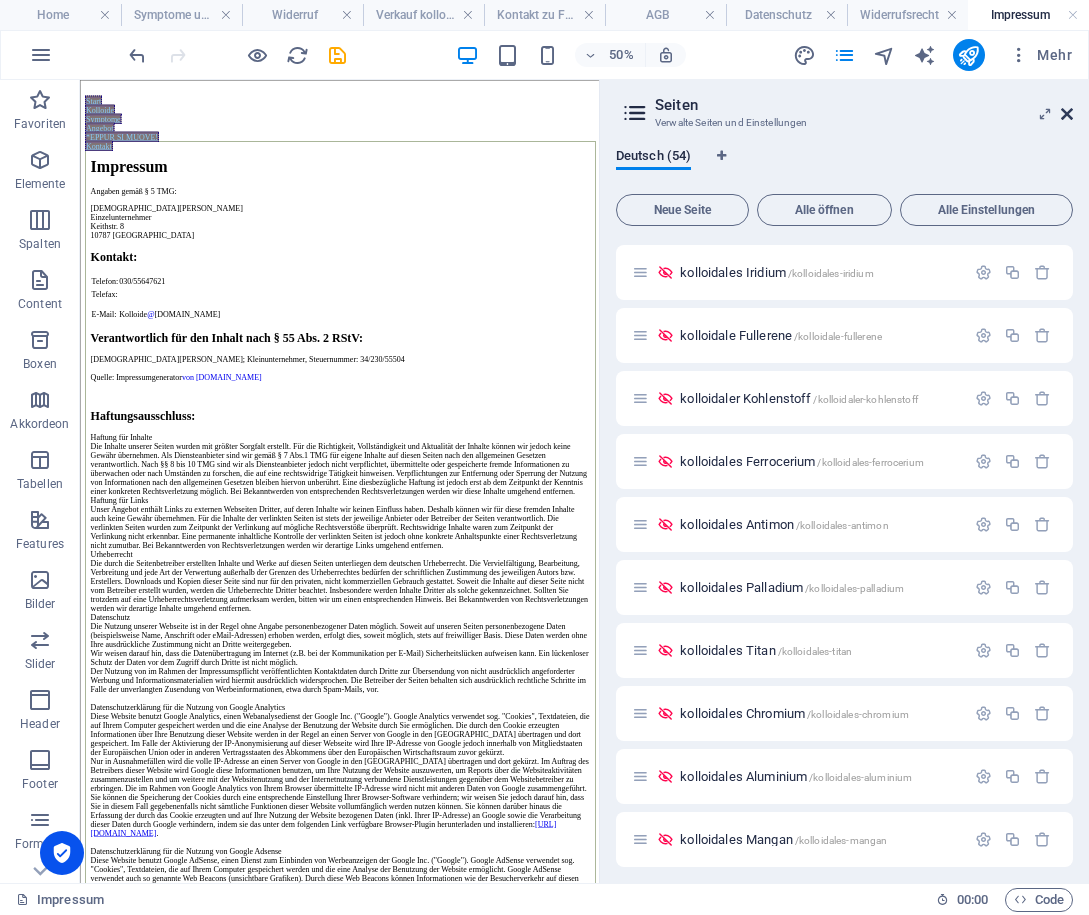click at bounding box center (1067, 114) 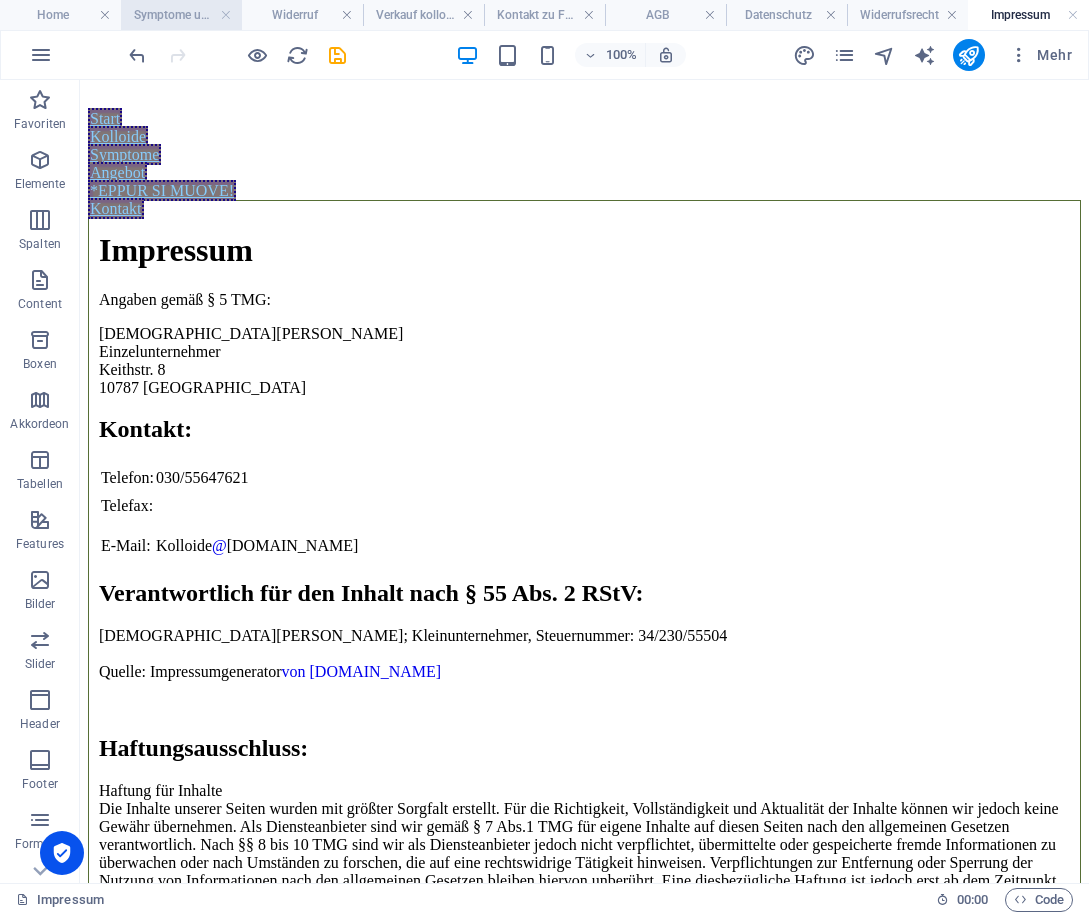 click on "Symptome und Themen für Kolloide" at bounding box center [181, 15] 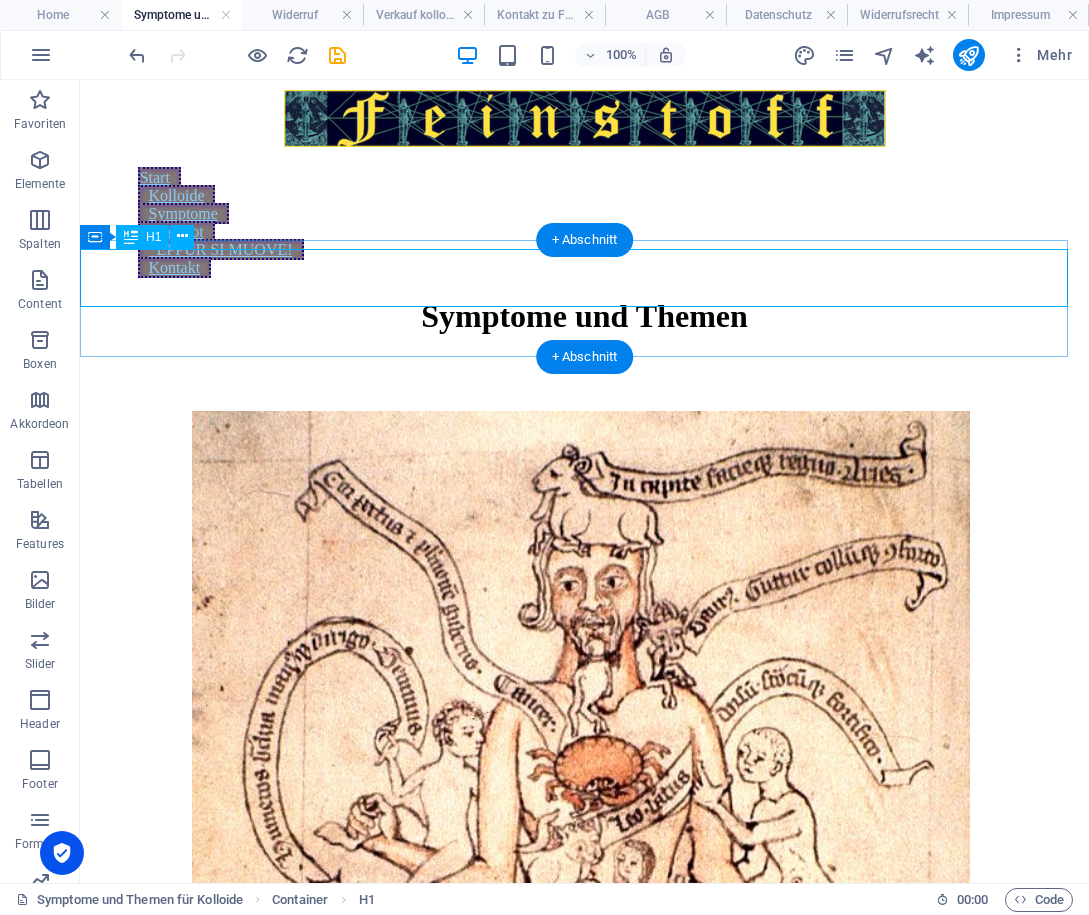 click on "Symptome und Themen" at bounding box center [584, 316] 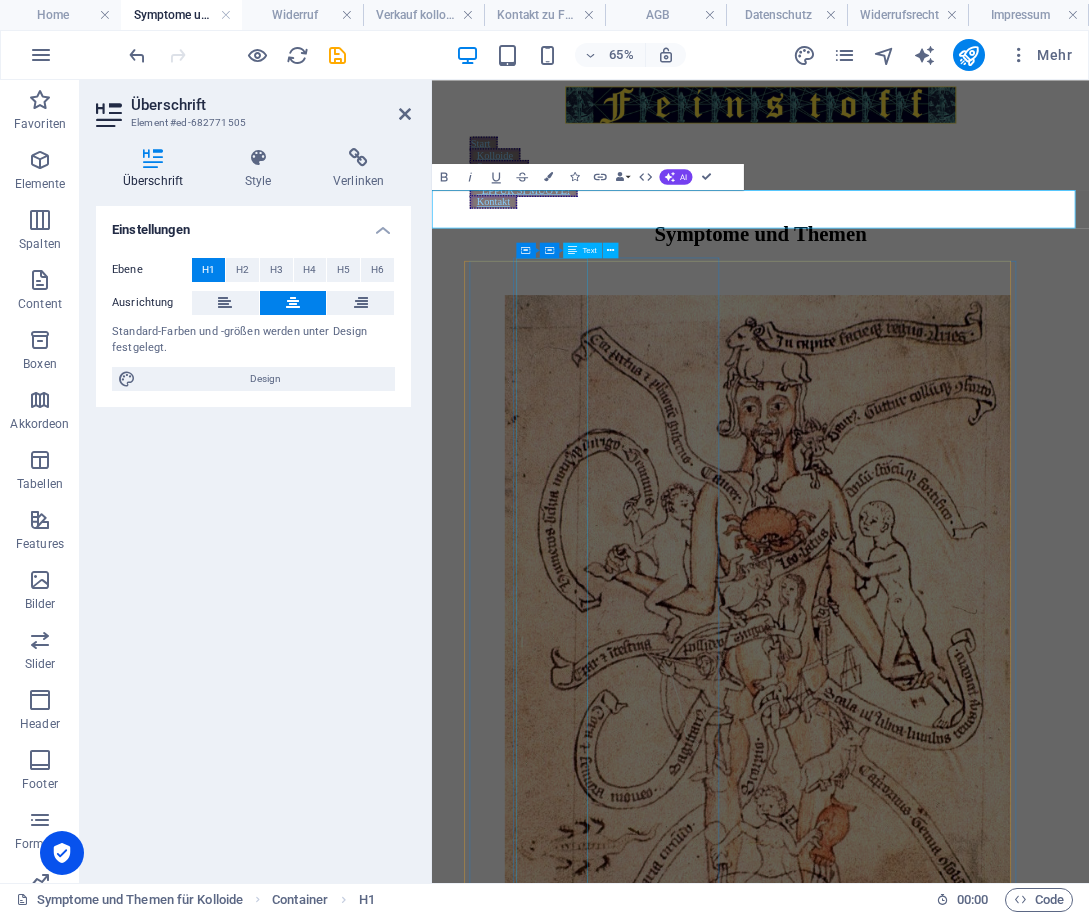 click on "Abbau von Lipiden Kupfer Abgeschlagenheit (seelisch, geistig) Iridium Ablagerungen von Aluminium Silizium, Aluminium Abnahme der Abwehrzellen (Leukozyten) Kupfer Abnahme des Bindegewebes Silizium Abnehmen, Abnehmen ohne Verzicht (ohne Jo-Jo) Magnesium, Chrom Absterben der Zellen Germanium Abszesse Silber Abwehr Gold Achtsamkeit und innere Stimme Antimon Adenosintriphosphat (ATP) Mangan ADHS/ADS Gold, Zink Adrenalin, Adrenalinbildung Kupfer aerobe Energiegewinnung Germanium Afterjucken Silber Aggressionen, Aggressivität Magnesium, Wolfram agil Gold Aids Silber, Germanium, Zink Akne Silber, Magnesium, Gold, Mangan, Silizium, Zinn, Zink Aktivierung der Zellatmung Silizium Akute Infekte Silizium Alkoholabbau, Alkoholmissbrauch Molybdän, Kupfer, Zink, Magnesium, Mangan, Gold Allergien Zink, Gold, Silber, Platin, Magnesium, Germanium, Kobalt, Mangan, Molybdän Allgemeine Unruhe Magnesium ALS Germanium, Gold, Magnesium, Kobalt, Silizium, Zink Alzheimer LithiumGermanium, Gold, Magnesium, Kobalt, Silizium, Zink Niob" at bounding box center [567, 30116] 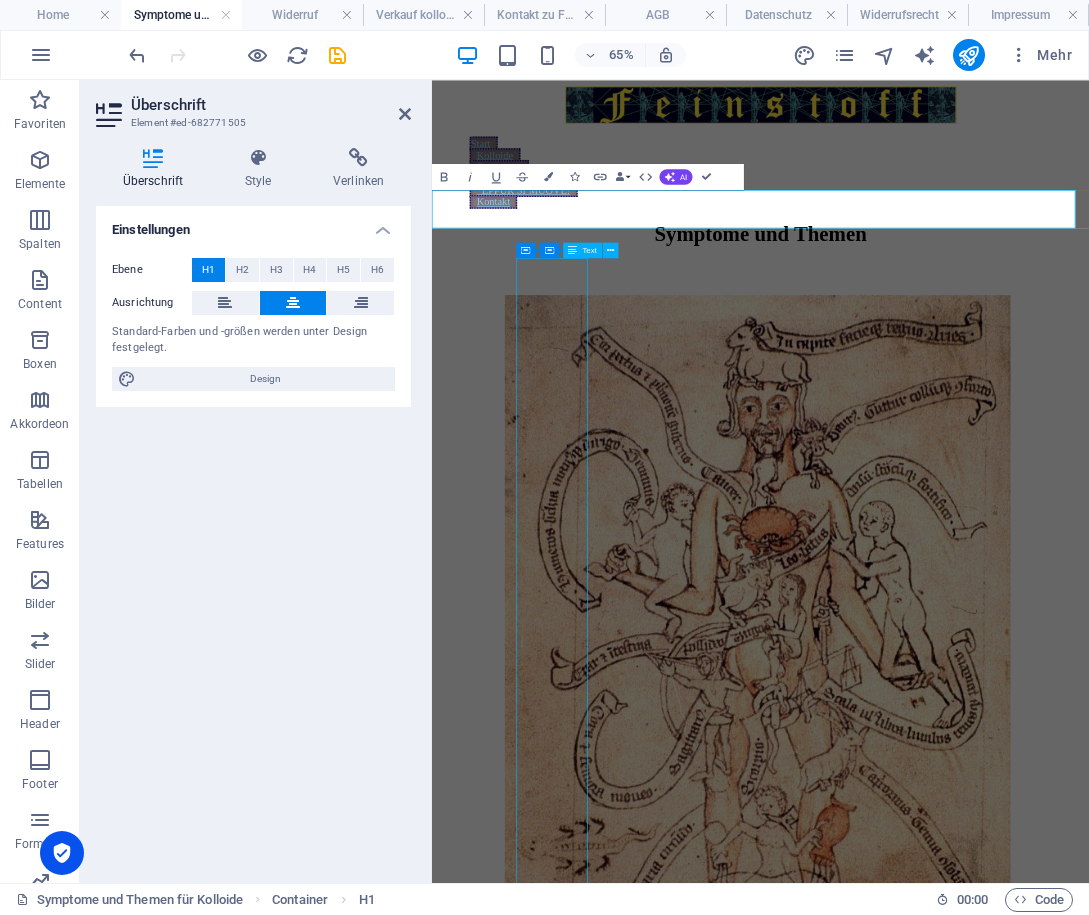 click on "Abbau von Lipiden Kupfer Abgeschlagenheit (seelisch, geistig) Iridium Ablagerungen von Aluminium Silizium, Aluminium Abnahme der Abwehrzellen (Leukozyten) Kupfer Abnahme des Bindegewebes Silizium Abnehmen, Abnehmen ohne Verzicht (ohne Jo-Jo) Magnesium, Chrom Absterben der Zellen Germanium Abszesse Silber Abwehr Gold Achtsamkeit und innere Stimme Antimon Adenosintriphosphat (ATP) Mangan ADHS/ADS Gold, Zink Adrenalin, Adrenalinbildung Kupfer aerobe Energiegewinnung Germanium Afterjucken Silber Aggressionen, Aggressivität Magnesium, Wolfram agil Gold Aids Silber, Germanium, Zink Akne Silber, Magnesium, Gold, Mangan, Silizium, Zinn, Zink Aktivierung der Zellatmung Silizium Akute Infekte Silizium Alkoholabbau, Alkoholmissbrauch Molybdän, Kupfer, Zink, Magnesium, Mangan, Gold Allergien Zink, Gold, Silber, Platin, Magnesium, Germanium, Kobalt, Mangan, Molybdän Allgemeine Unruhe Magnesium ALS Germanium, Gold, Magnesium, Kobalt, Silizium, Zink Alzheimer LithiumGermanium, Gold, Magnesium, Kobalt, Silizium, Zink Niob" at bounding box center [567, 30116] 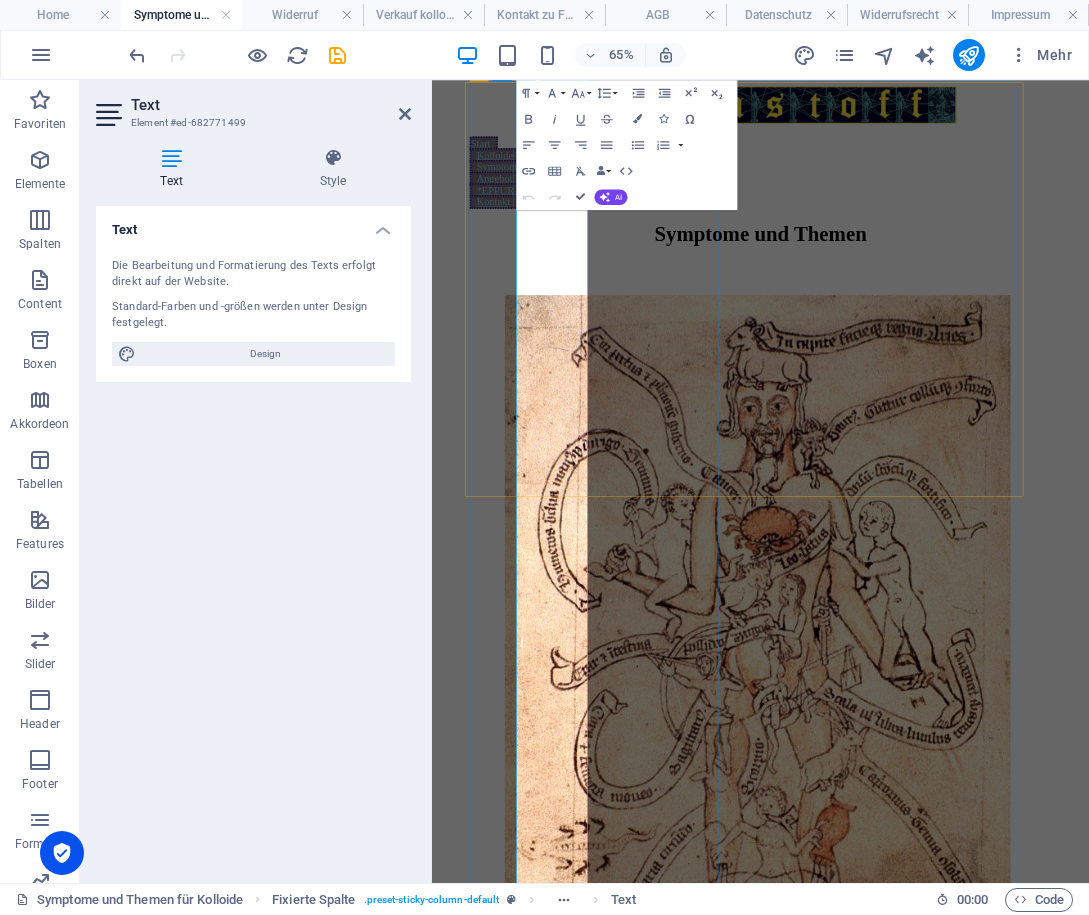 scroll, scrollTop: 275, scrollLeft: 0, axis: vertical 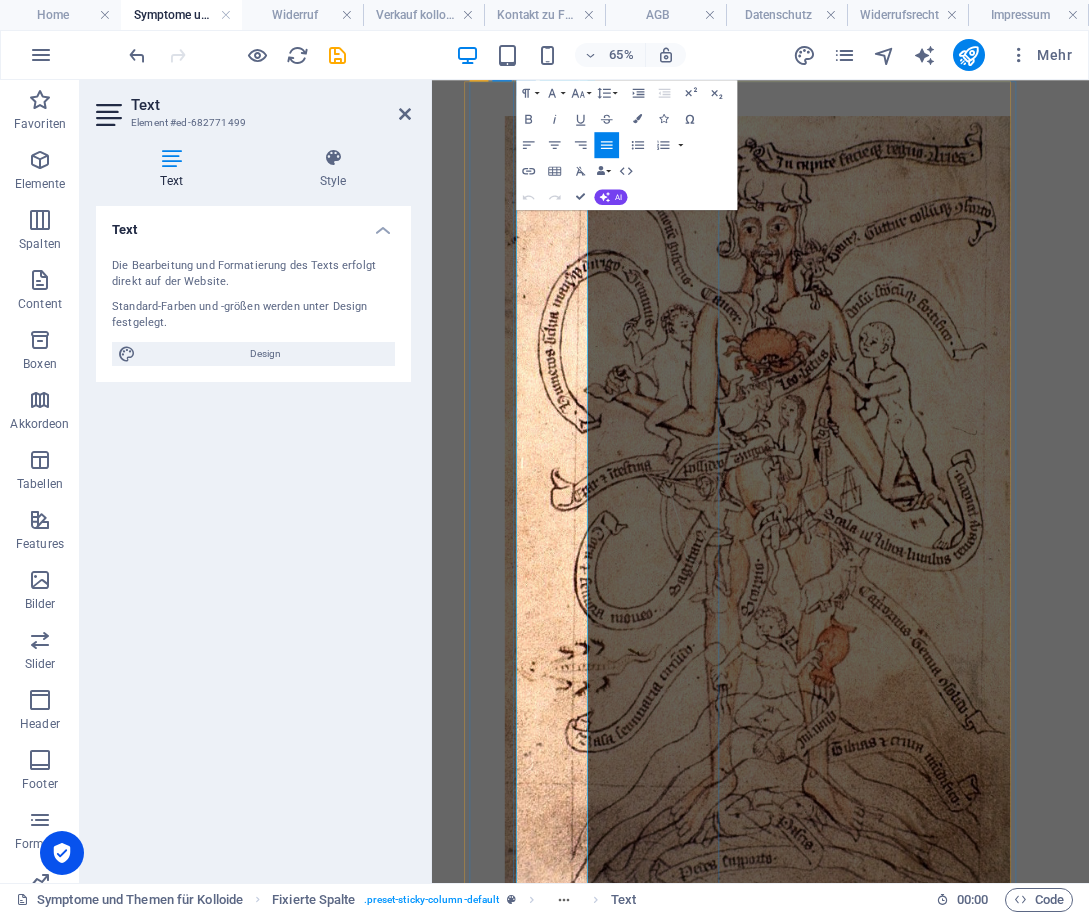 click on "Aktivierung der Zellatmung" at bounding box center (610, 2138) 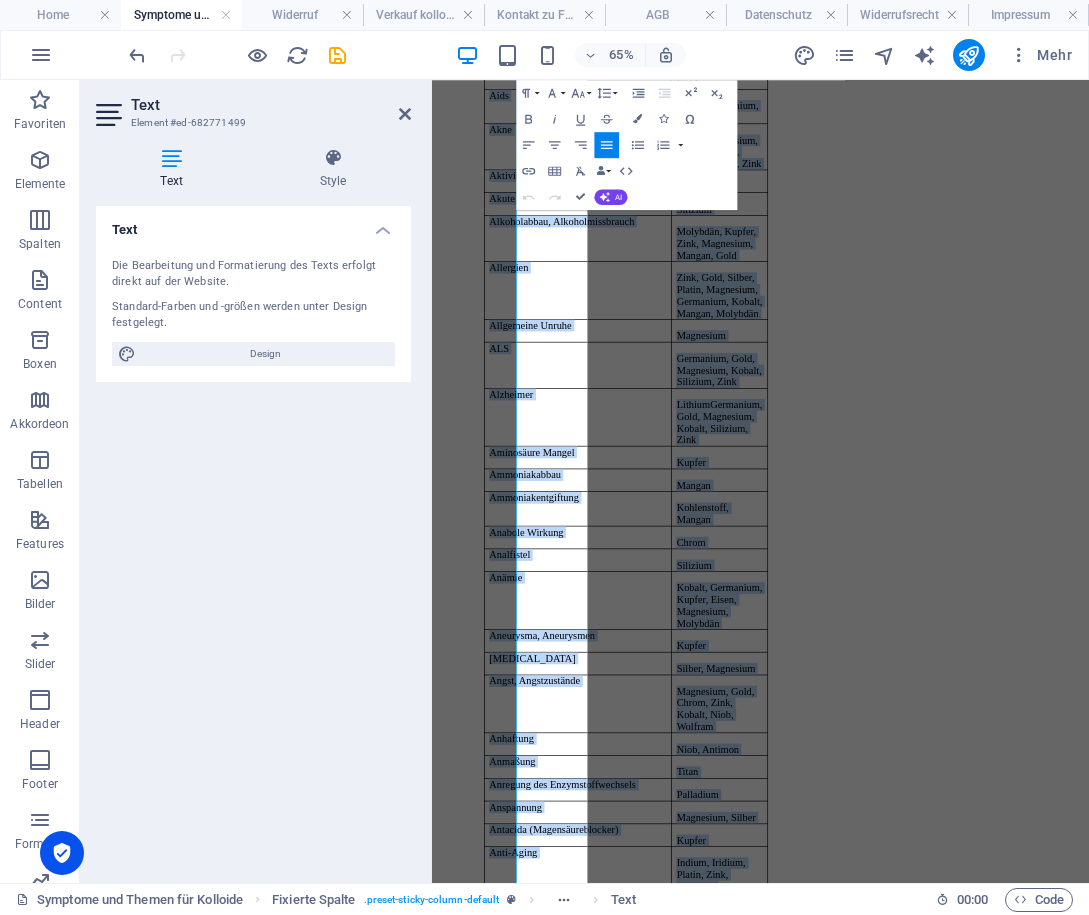 scroll, scrollTop: 0, scrollLeft: 0, axis: both 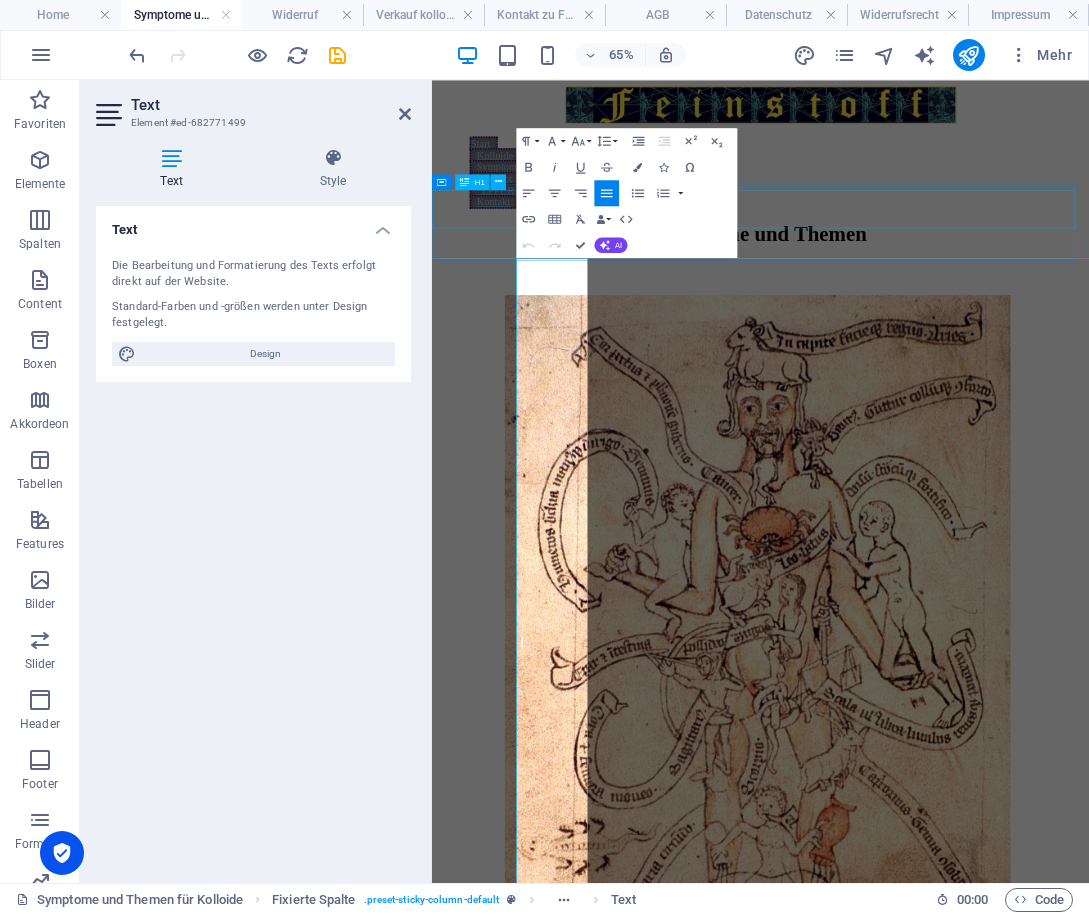 click on "Symptome und Themen" at bounding box center (937, 316) 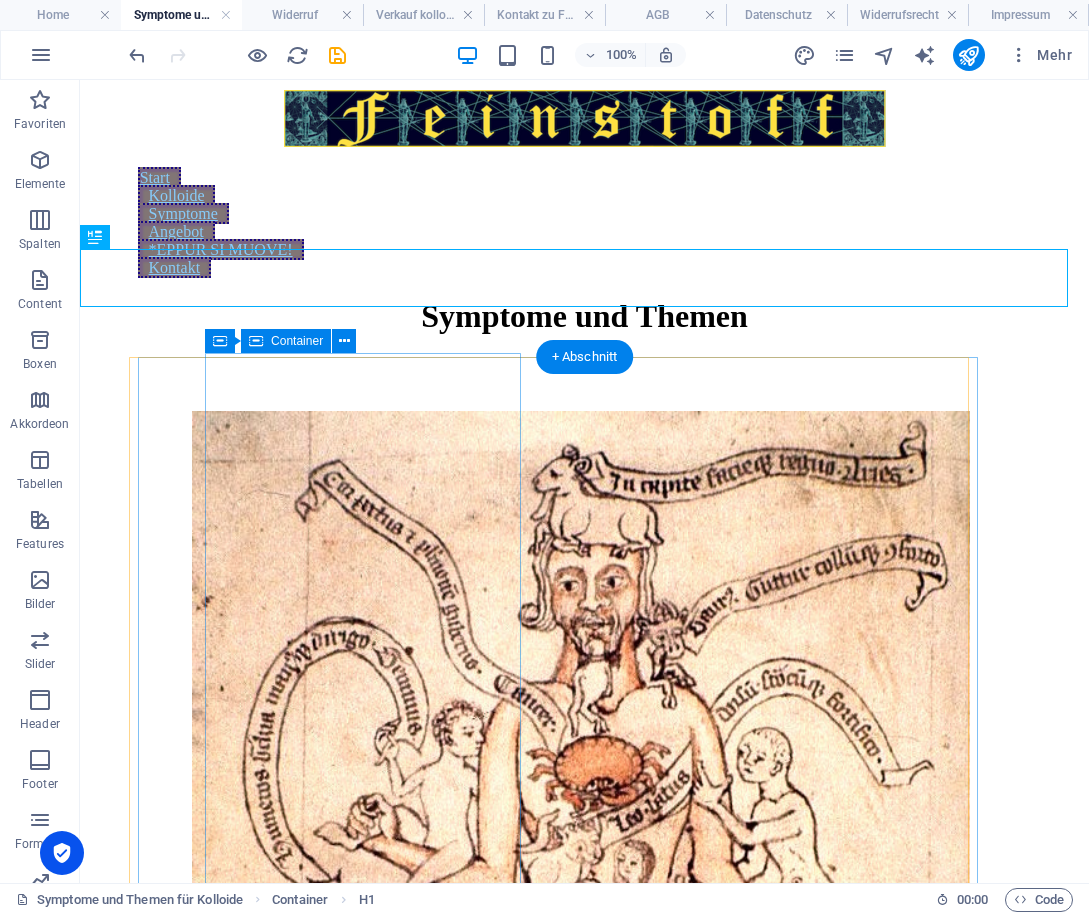 click on "Abbau von Lipiden Kupfer Abgeschlagenheit (seelisch, geistig) Iridium Ablagerungen von Aluminium Silizium, Aluminium Abnahme der Abwehrzellen (Leukozyten) Kupfer Abnahme des Bindegewebes Silizium Abnehmen, Abnehmen ohne Verzicht (ohne Jo-Jo) Magnesium, Chrom Absterben der Zellen Germanium Abszesse Silber Abwehr Gold Achtsamkeit und innere Stimme Antimon Adenosintriphosphat (ATP) Mangan ADHS/ADS Gold, Zink Adrenalin, Adrenalinbildung Kupfer aerobe Energiegewinnung Germanium Afterjucken Silber Aggressionen, Aggressivität Magnesium, Wolfram agil Gold Aids Silber, Germanium, Zink Akne Silber, Magnesium, Gold, Mangan, Silizium, Zinn, Zink Aktivierung der Zellatmung Silizium Akute Infekte Silizium Alkoholabbau, Alkoholmissbrauch Molybdän, Kupfer, Zink, Magnesium, Mangan, Gold Allergien Zink, Gold, Silber, Platin, Magnesium, Germanium, Kobalt, Mangan, Molybdän Allgemeine Unruhe Magnesium ALS Germanium, Gold, Magnesium, Kobalt, Silizium, Zink Alzheimer LithiumGermanium, Gold, Magnesium, Kobalt, Silizium, Zink Niob" at bounding box center (310, 30116) 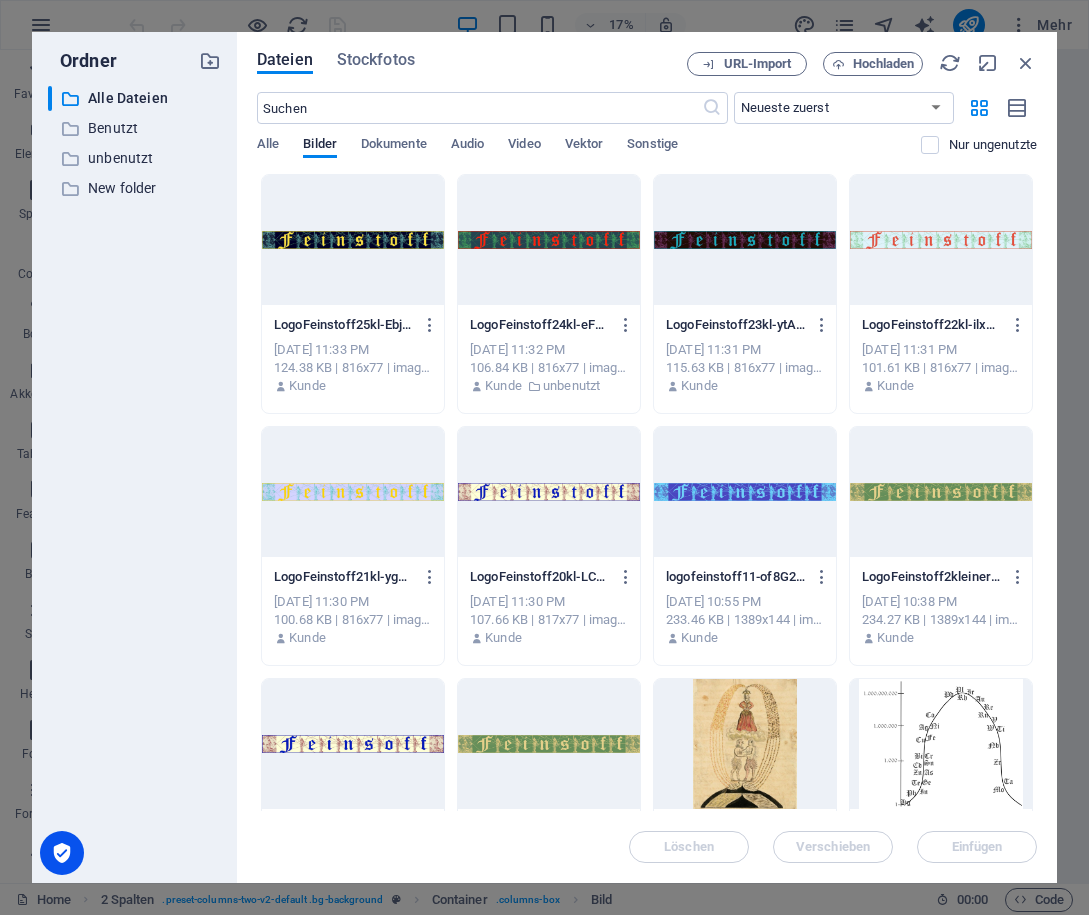 select on "%" 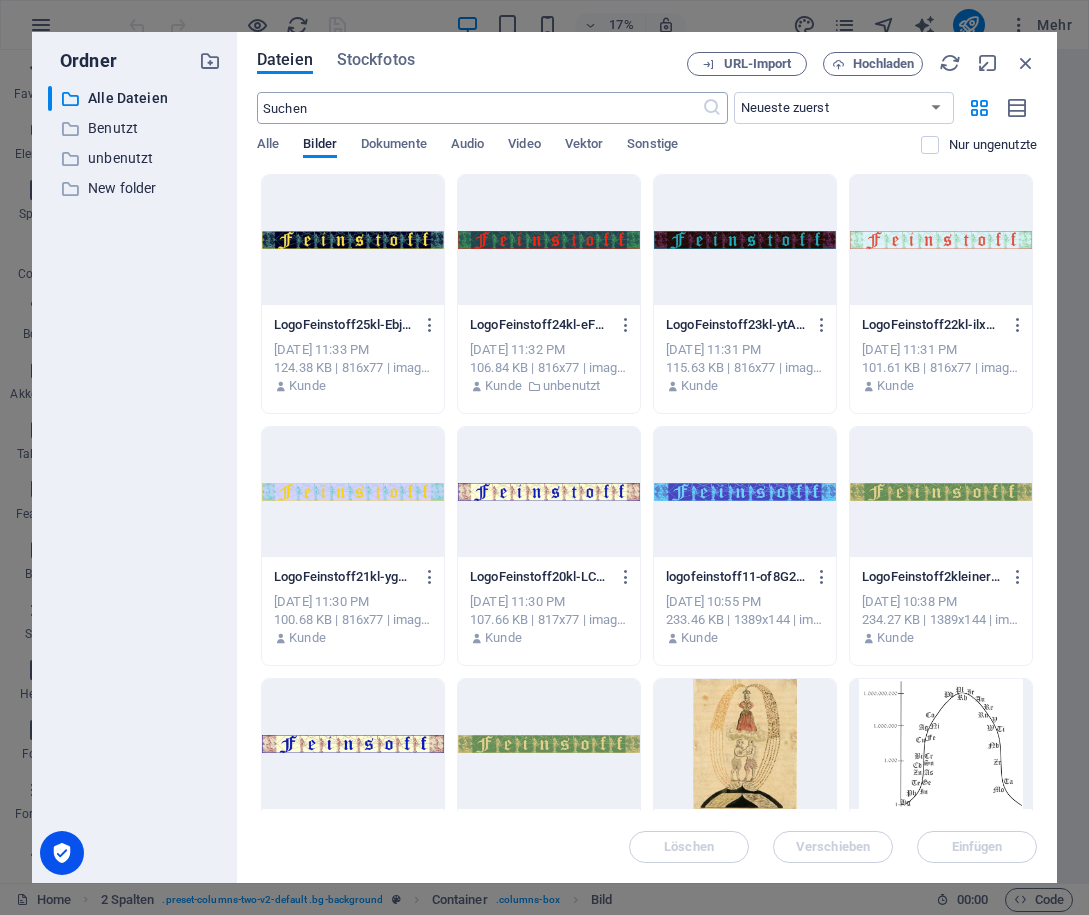 scroll, scrollTop: 0, scrollLeft: 0, axis: both 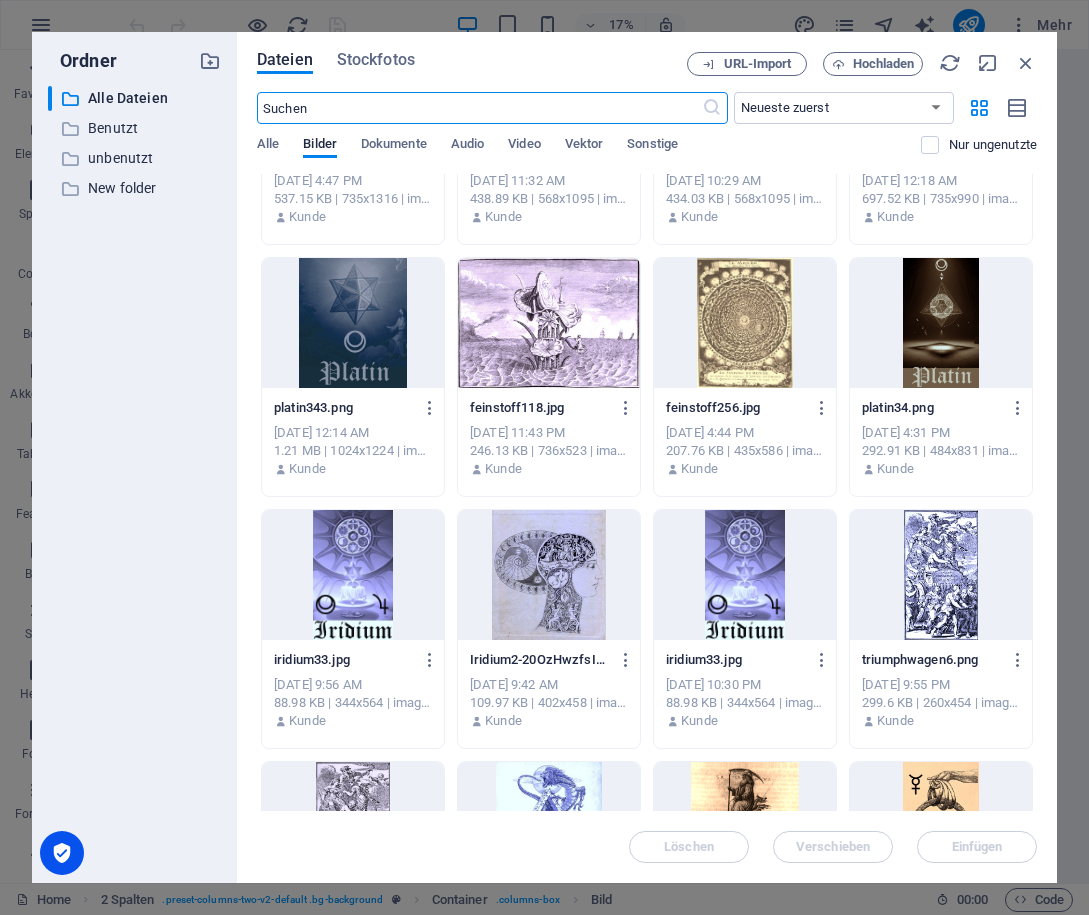click at bounding box center (479, 108) 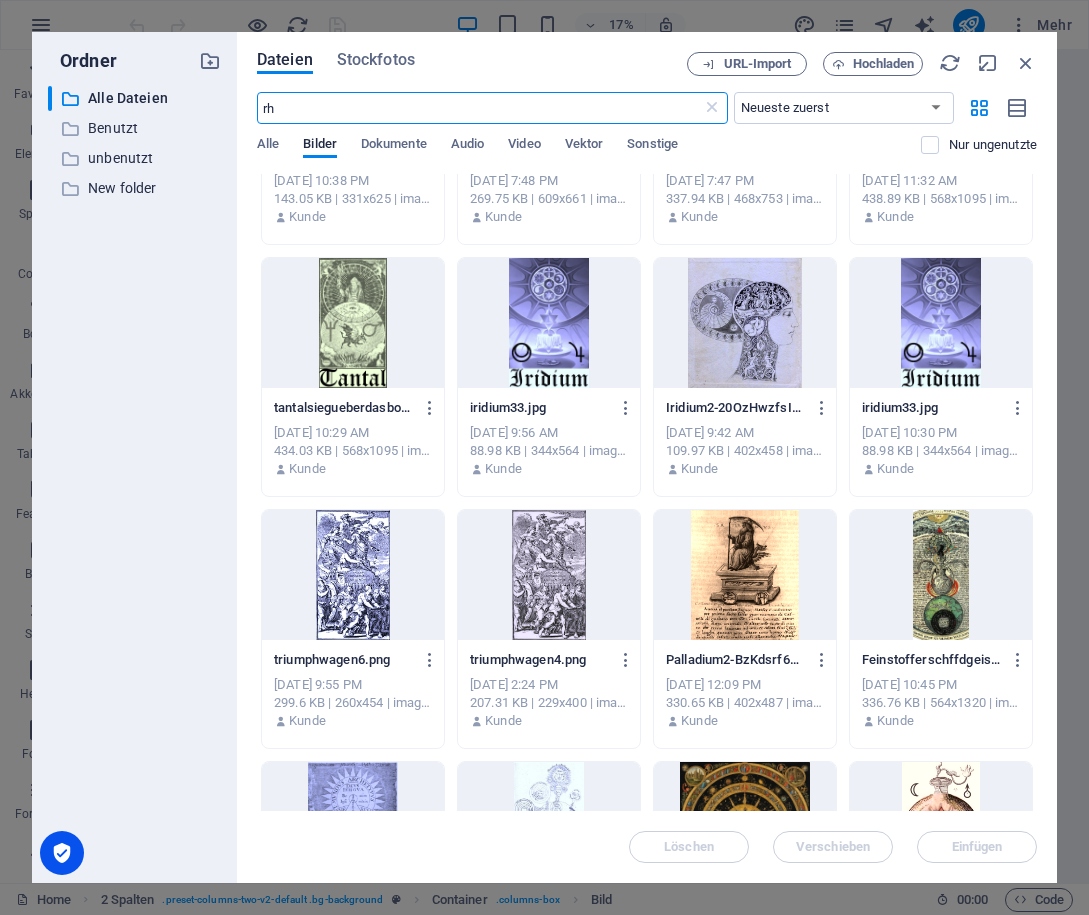 scroll, scrollTop: 0, scrollLeft: 0, axis: both 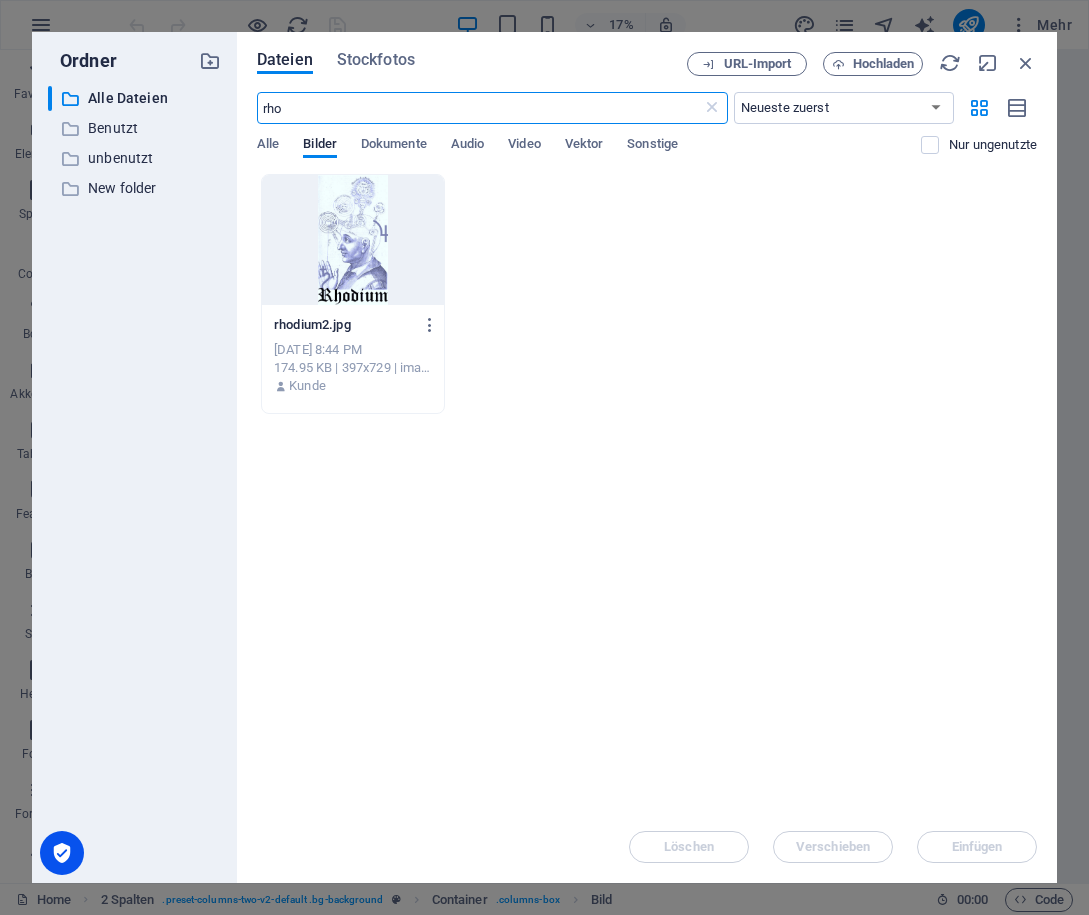 click at bounding box center (353, 240) 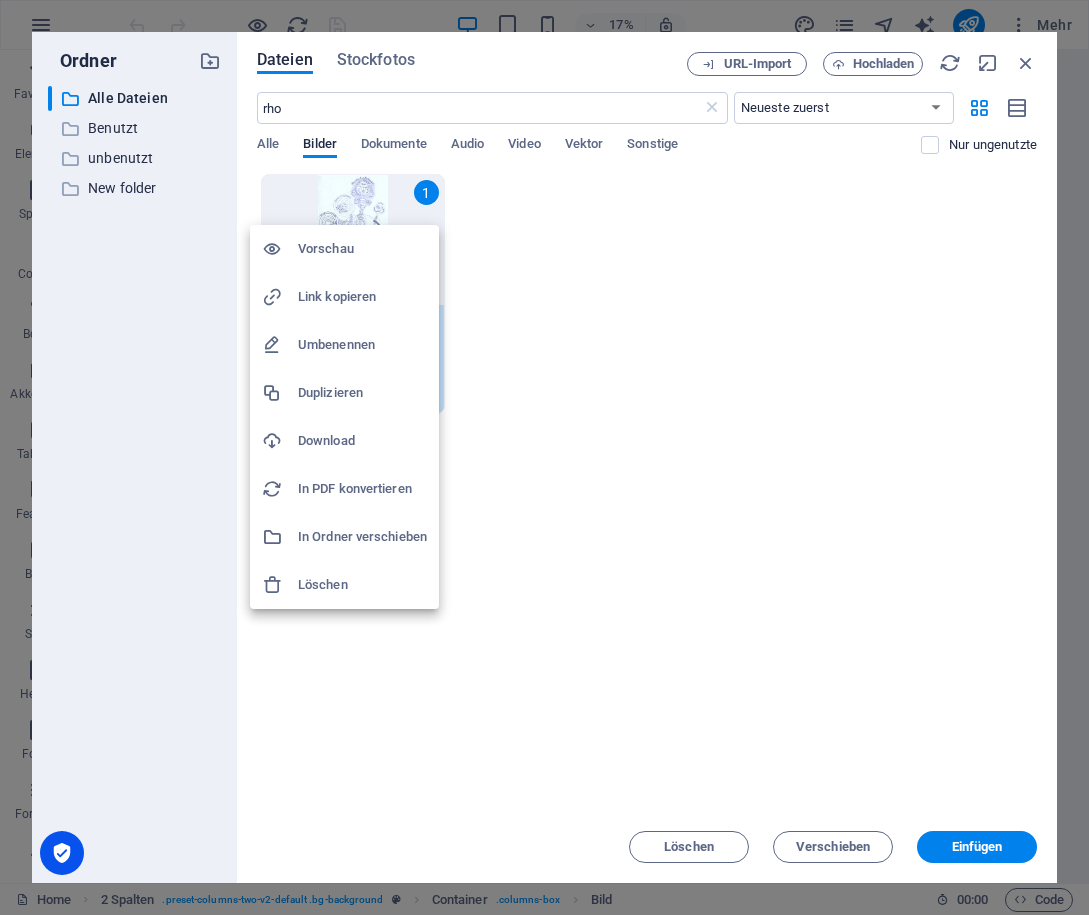 click on "Download" at bounding box center (362, 441) 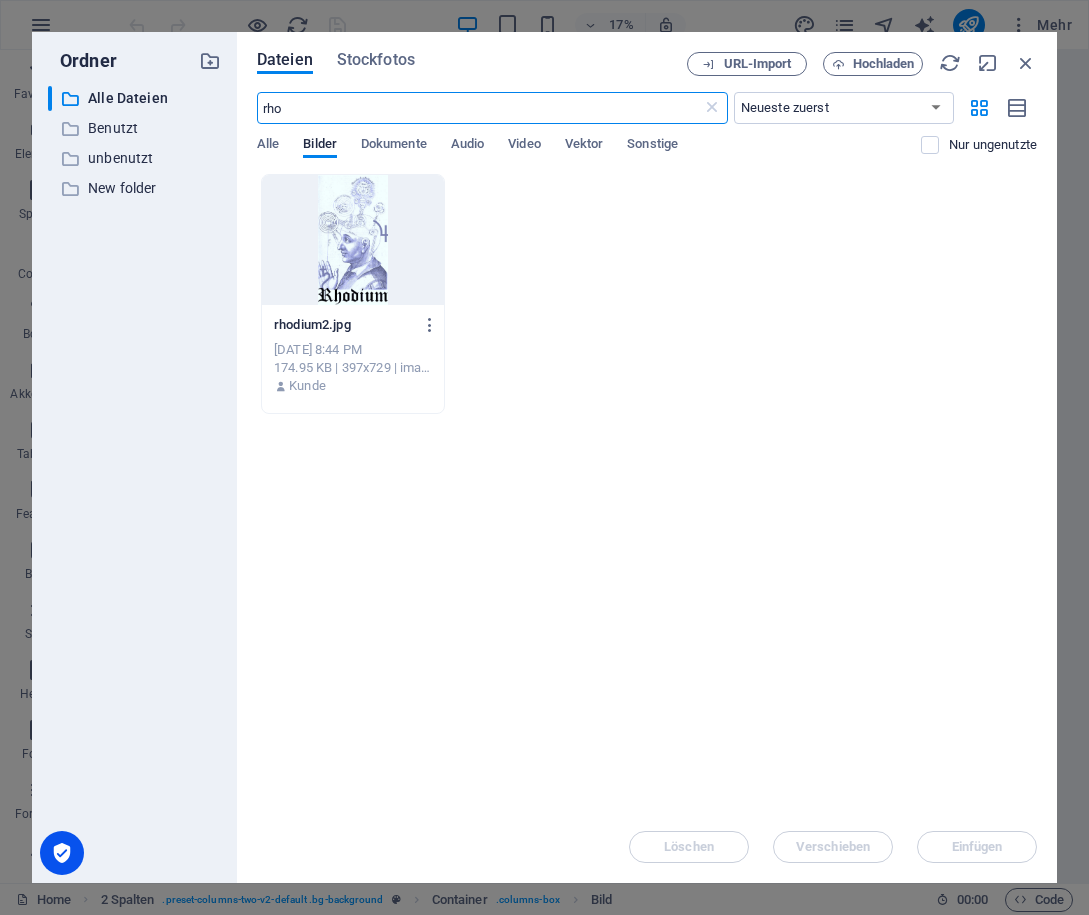 click on "rho" at bounding box center (479, 108) 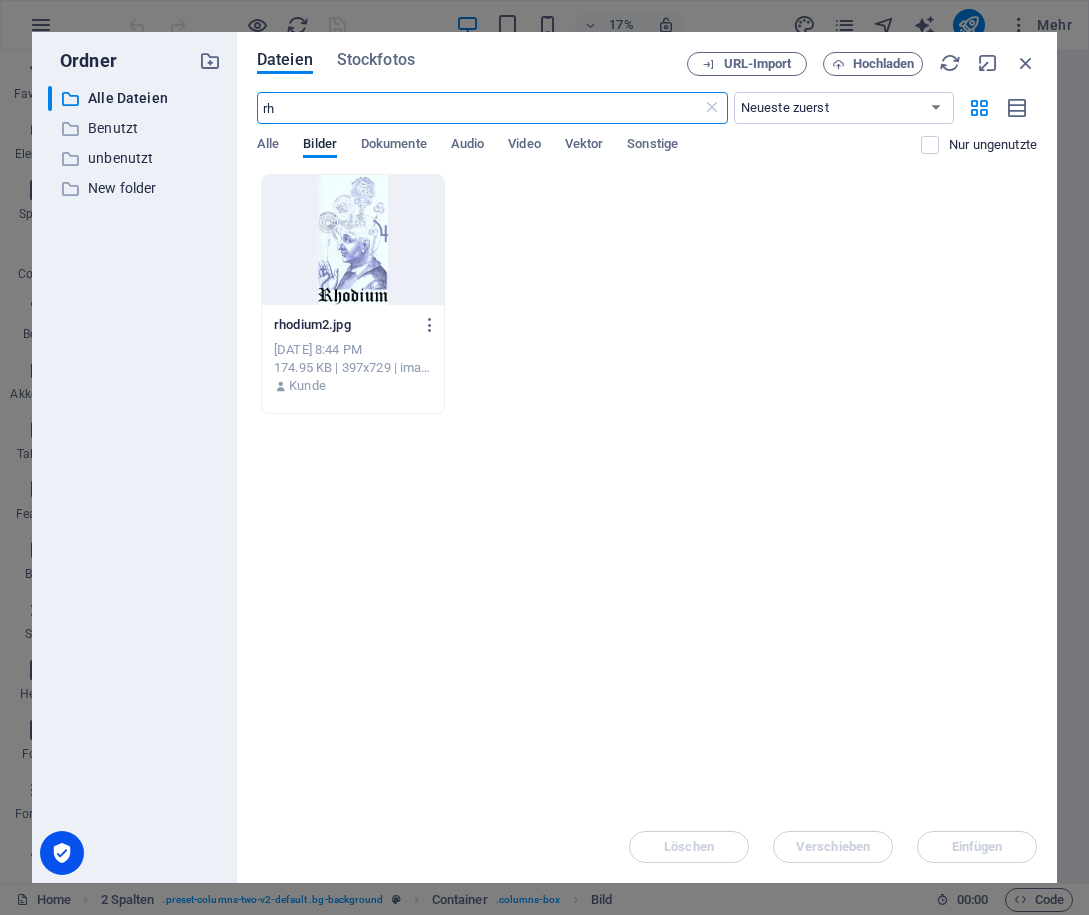 type on "r" 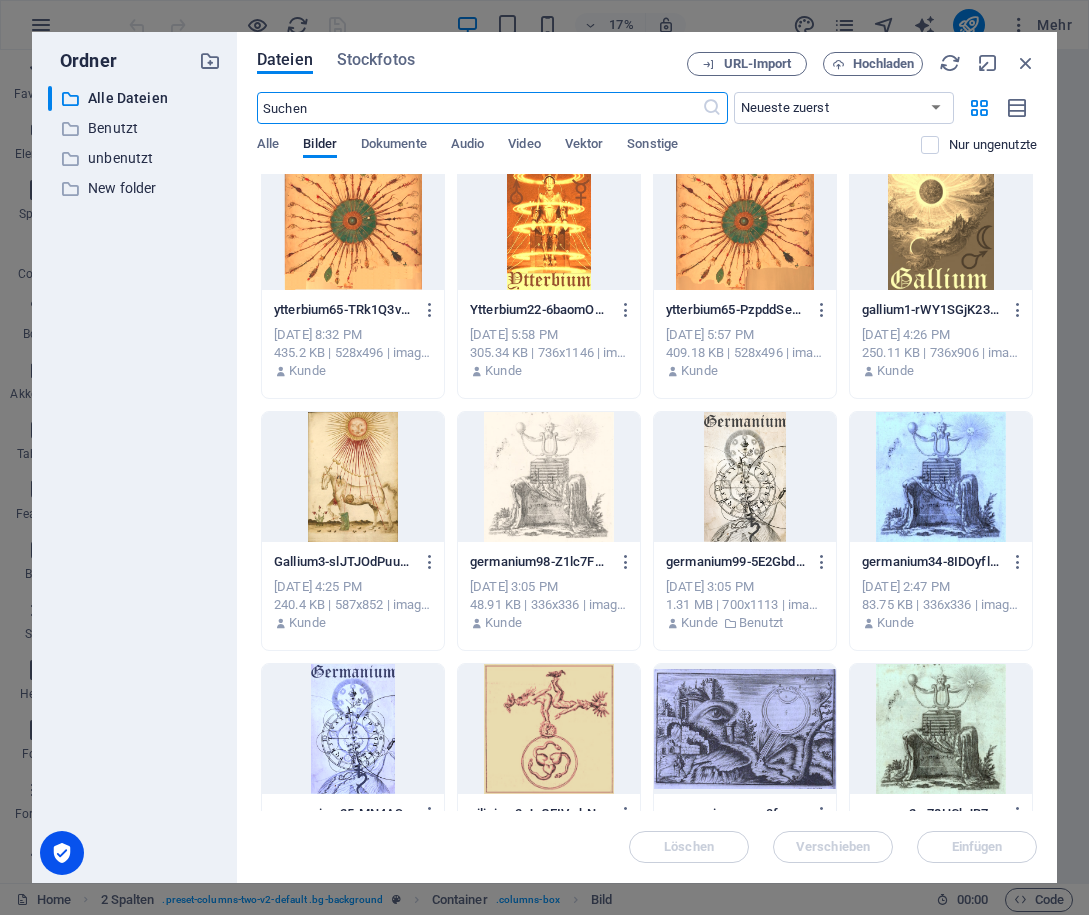 scroll, scrollTop: 1304, scrollLeft: 0, axis: vertical 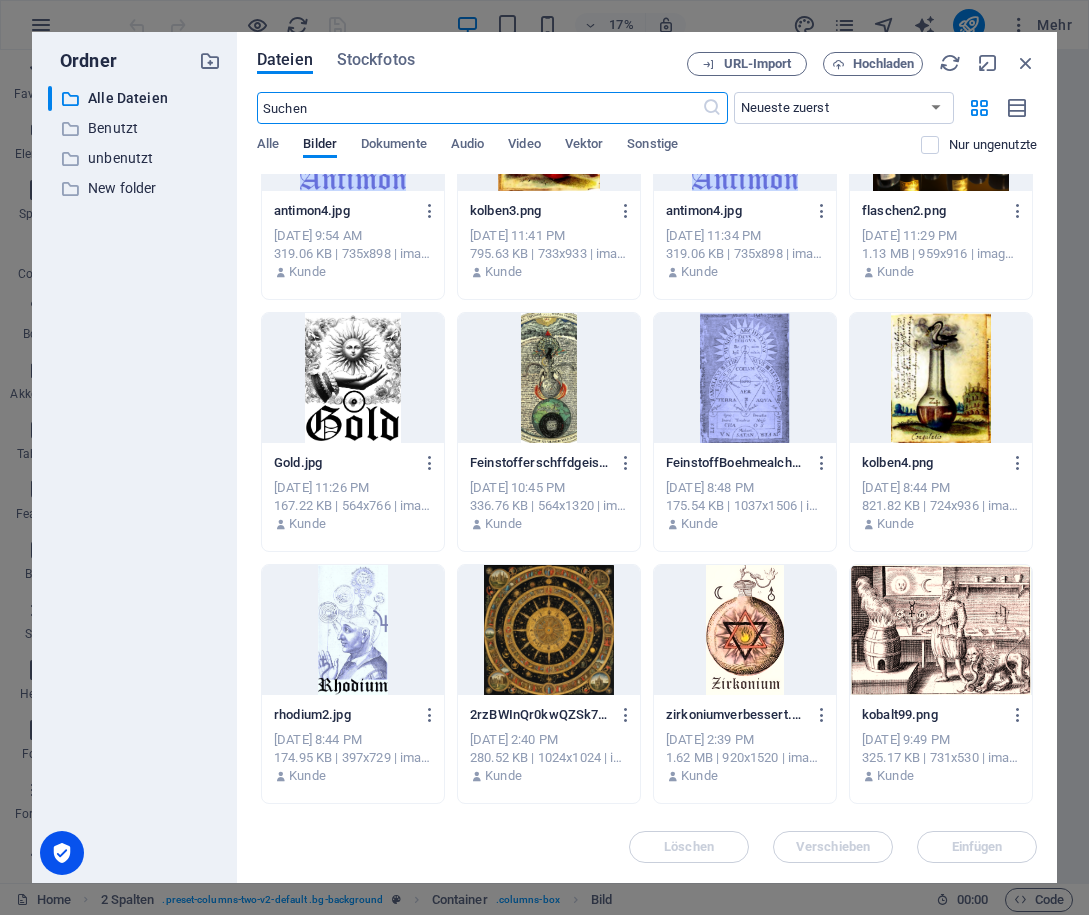 type 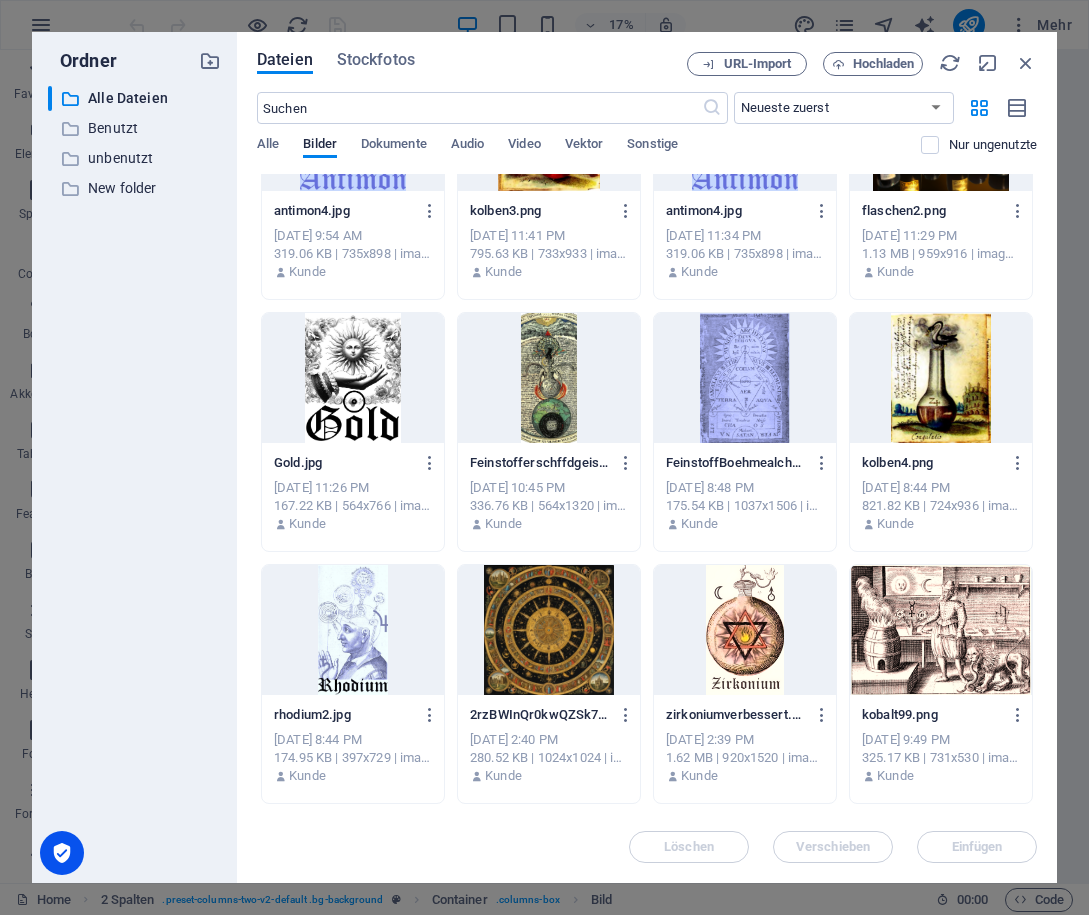 click at bounding box center (745, 378) 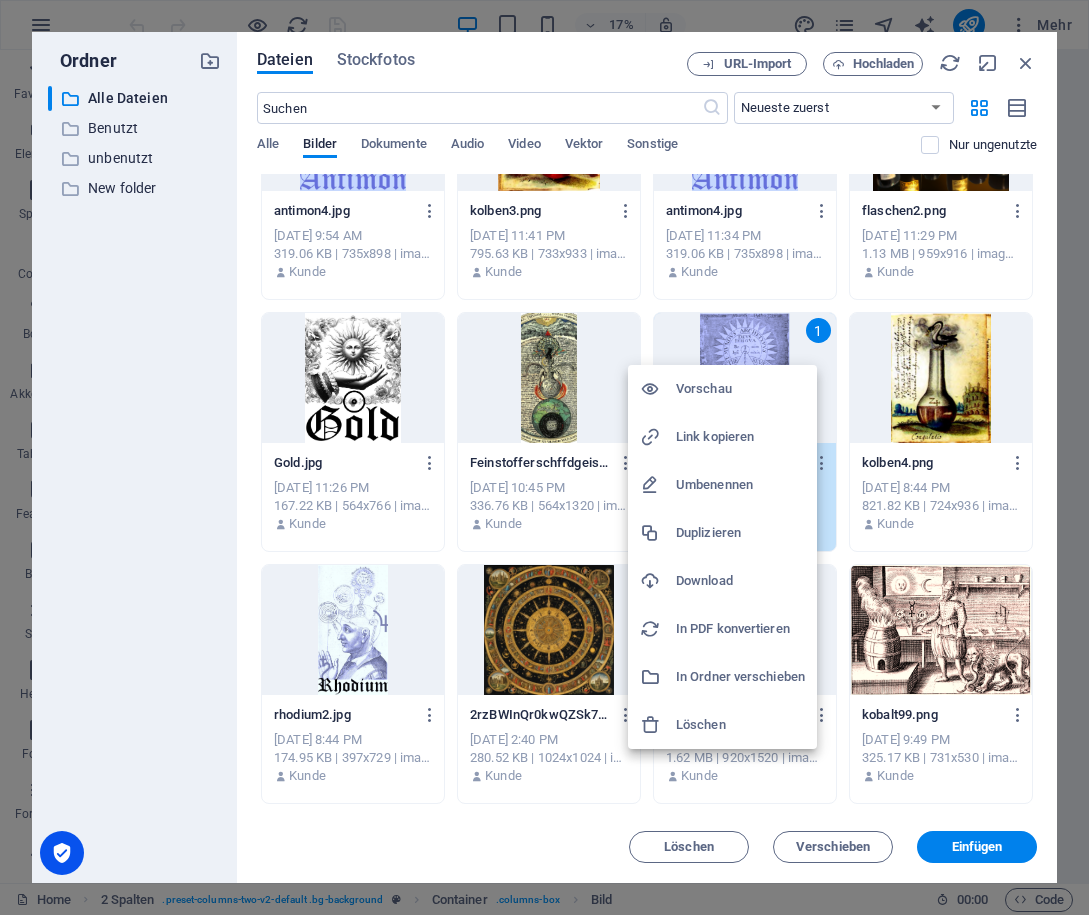 click on "Umbenennen" at bounding box center [740, 485] 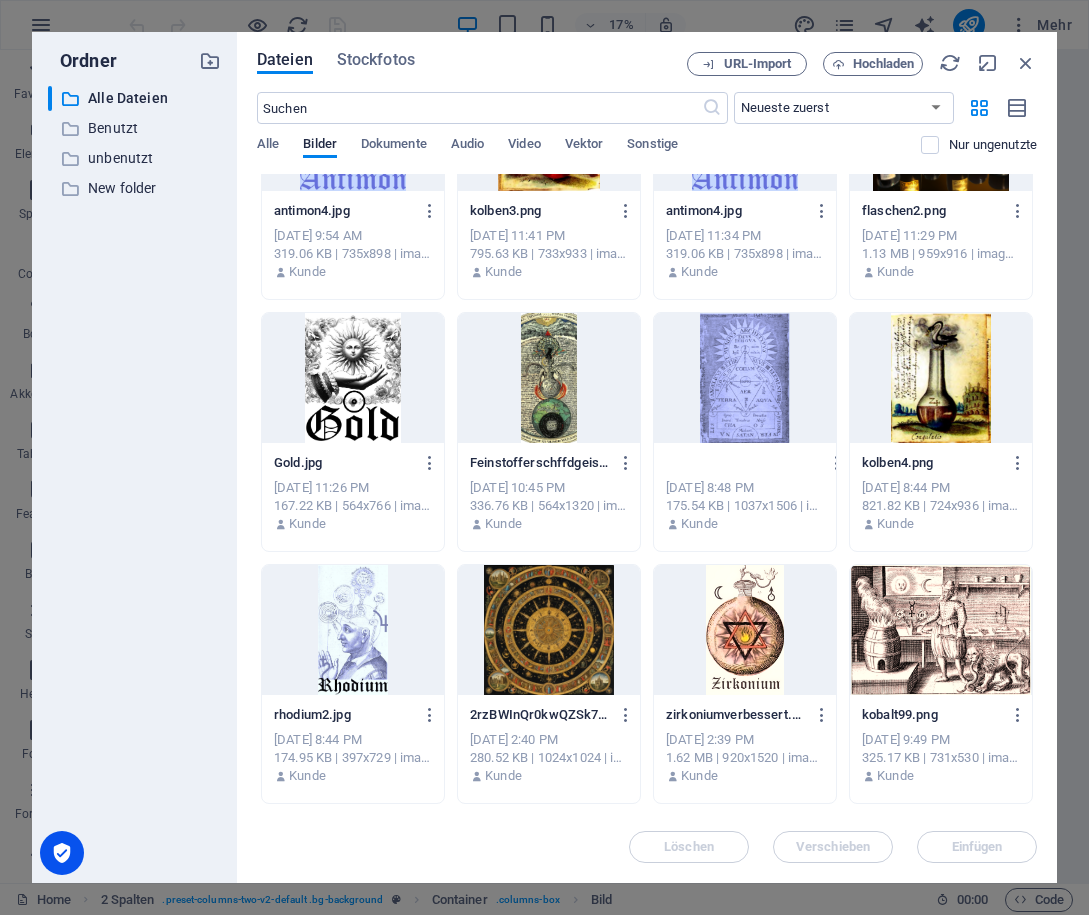 scroll, scrollTop: 0, scrollLeft: 0, axis: both 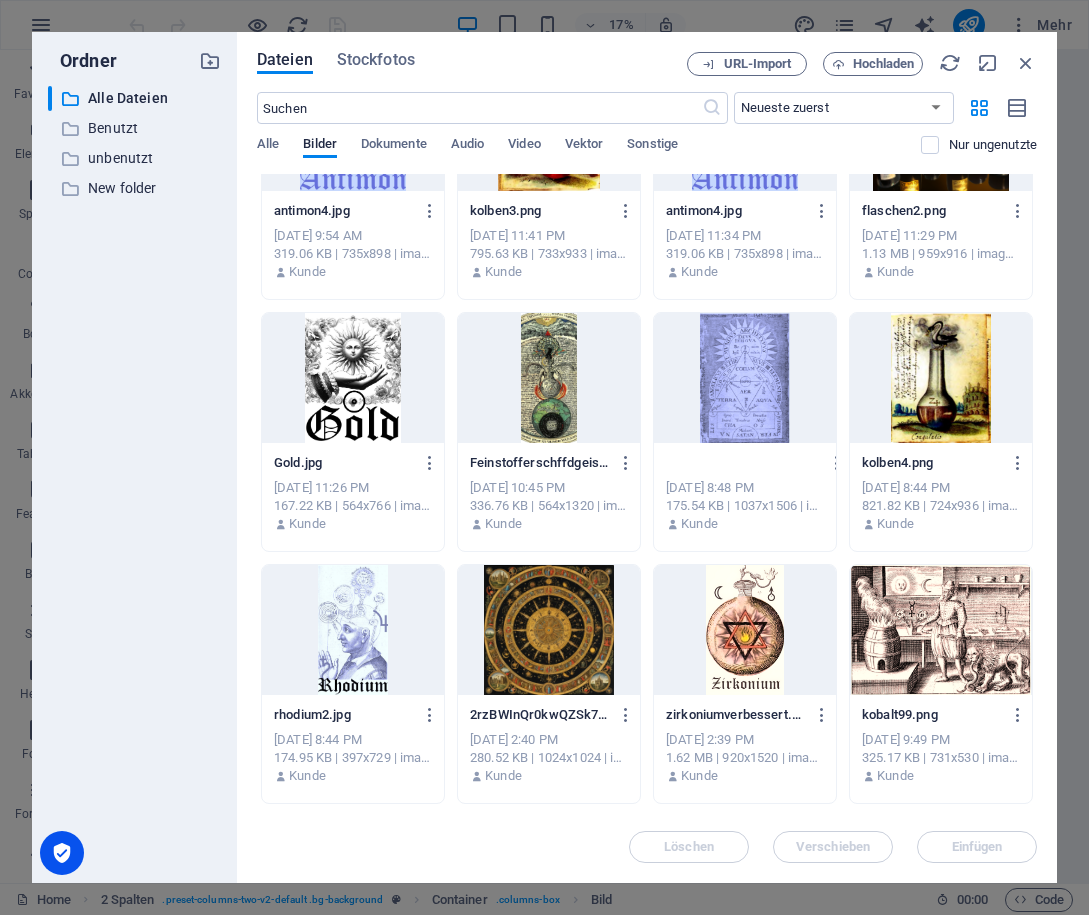 type on "Rhodium2.png" 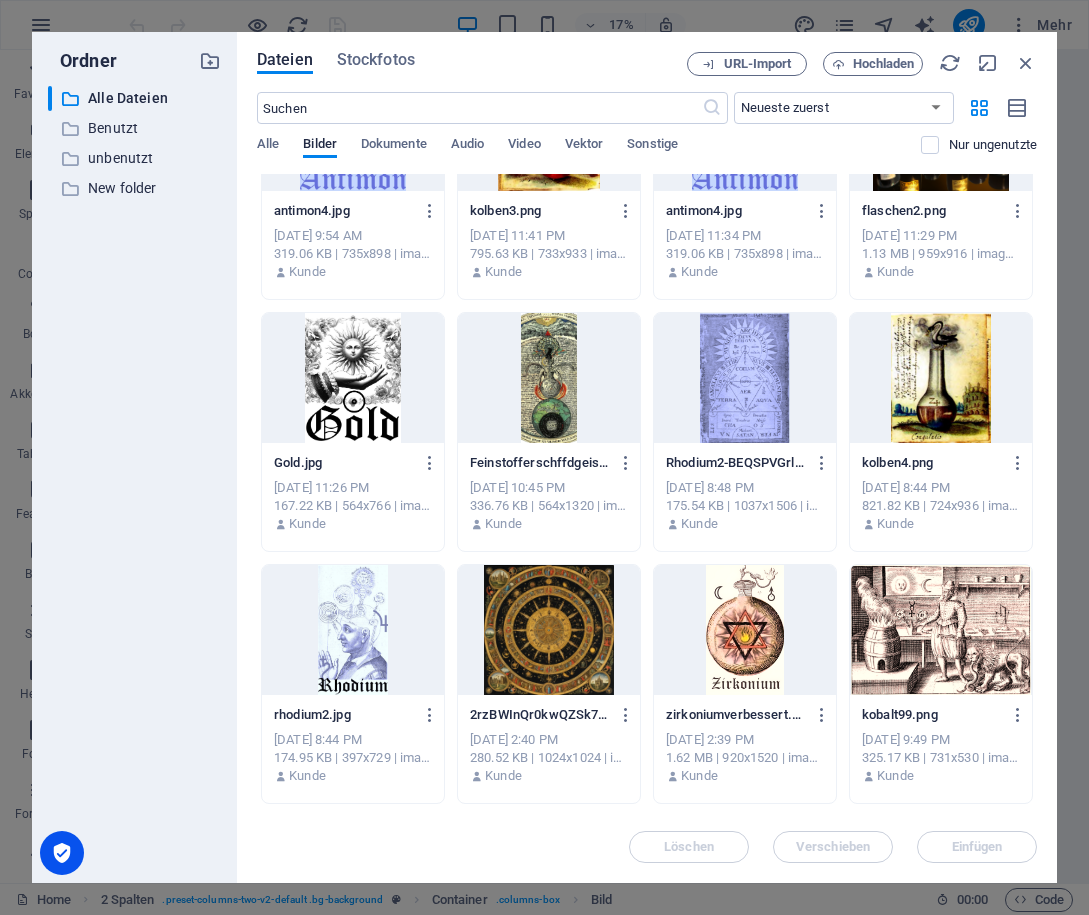 click at bounding box center [745, 378] 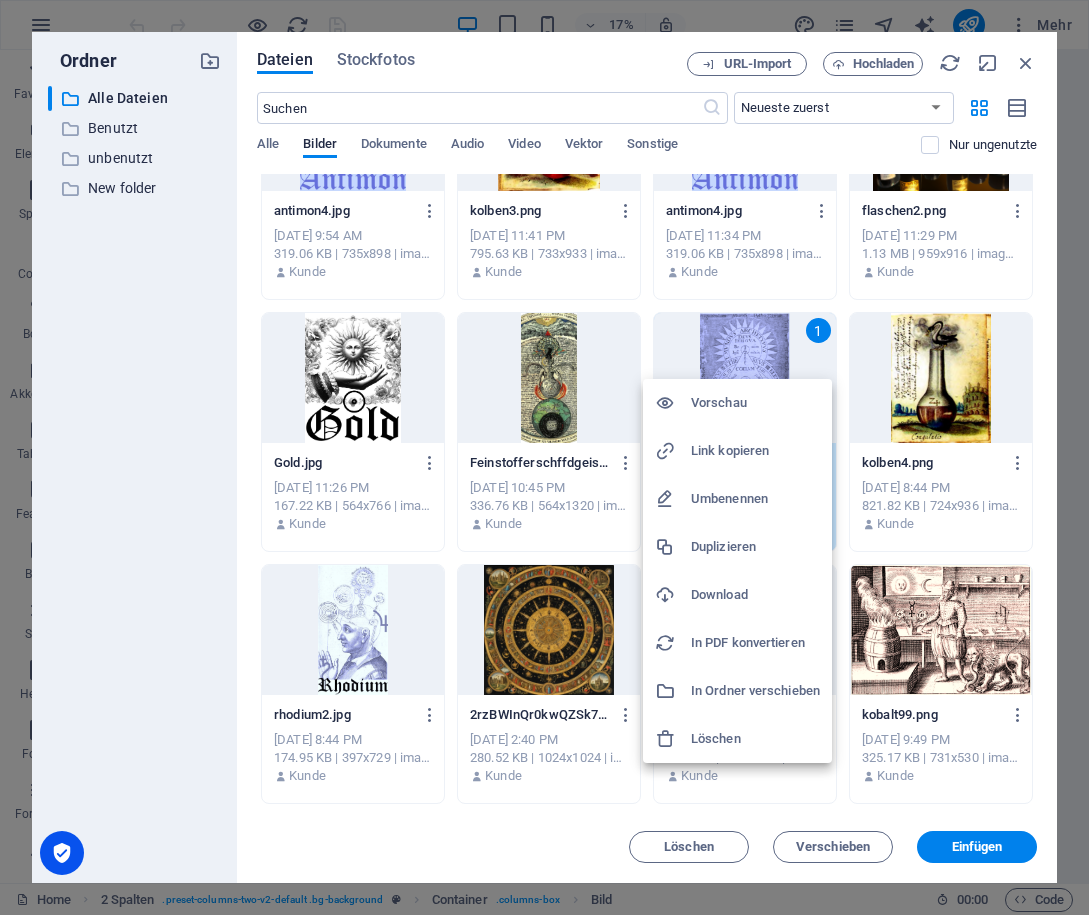 click on "Download" at bounding box center (755, 595) 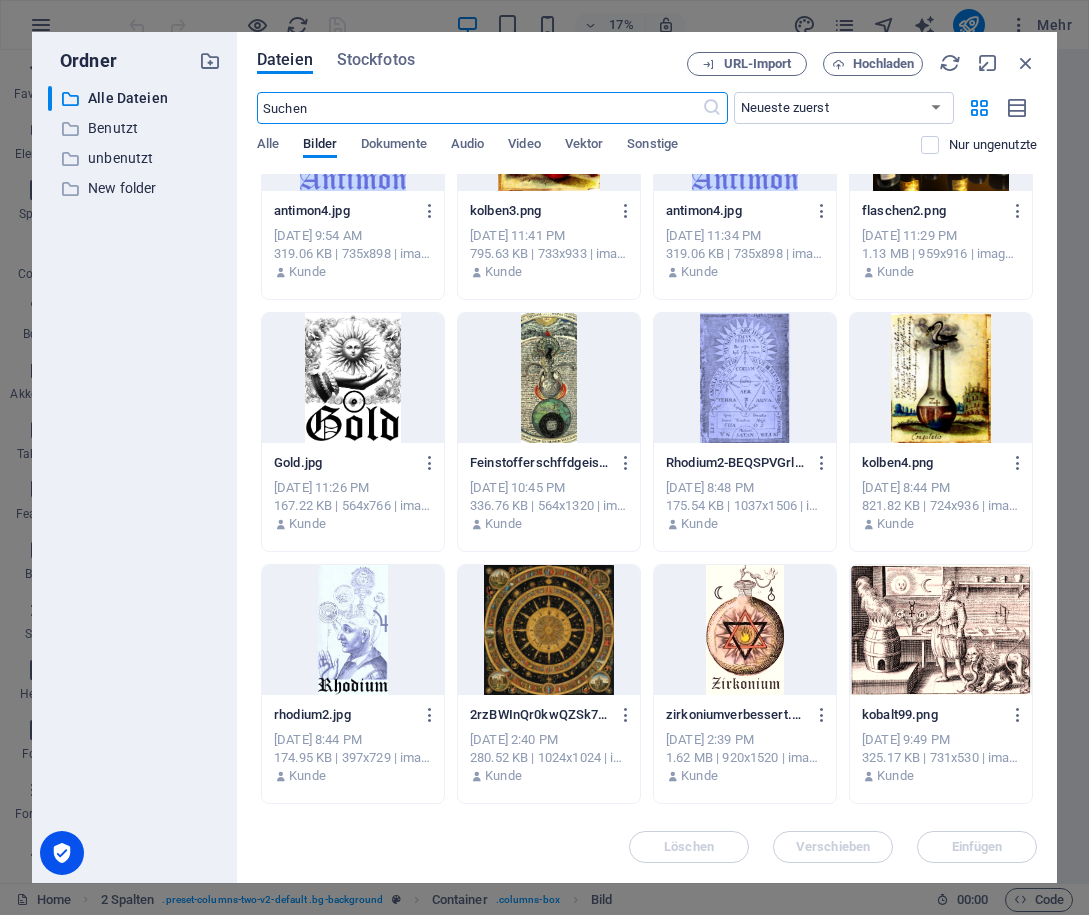 click at bounding box center [479, 108] 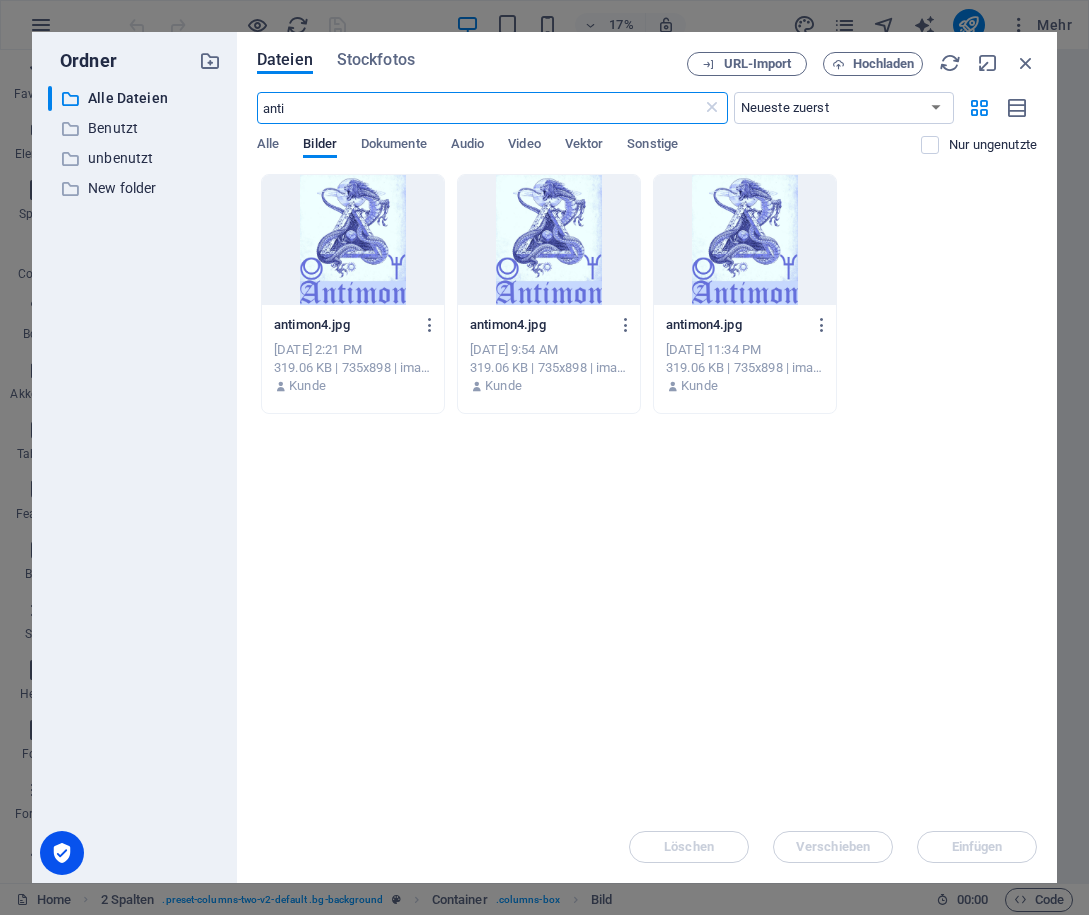 scroll, scrollTop: 0, scrollLeft: 0, axis: both 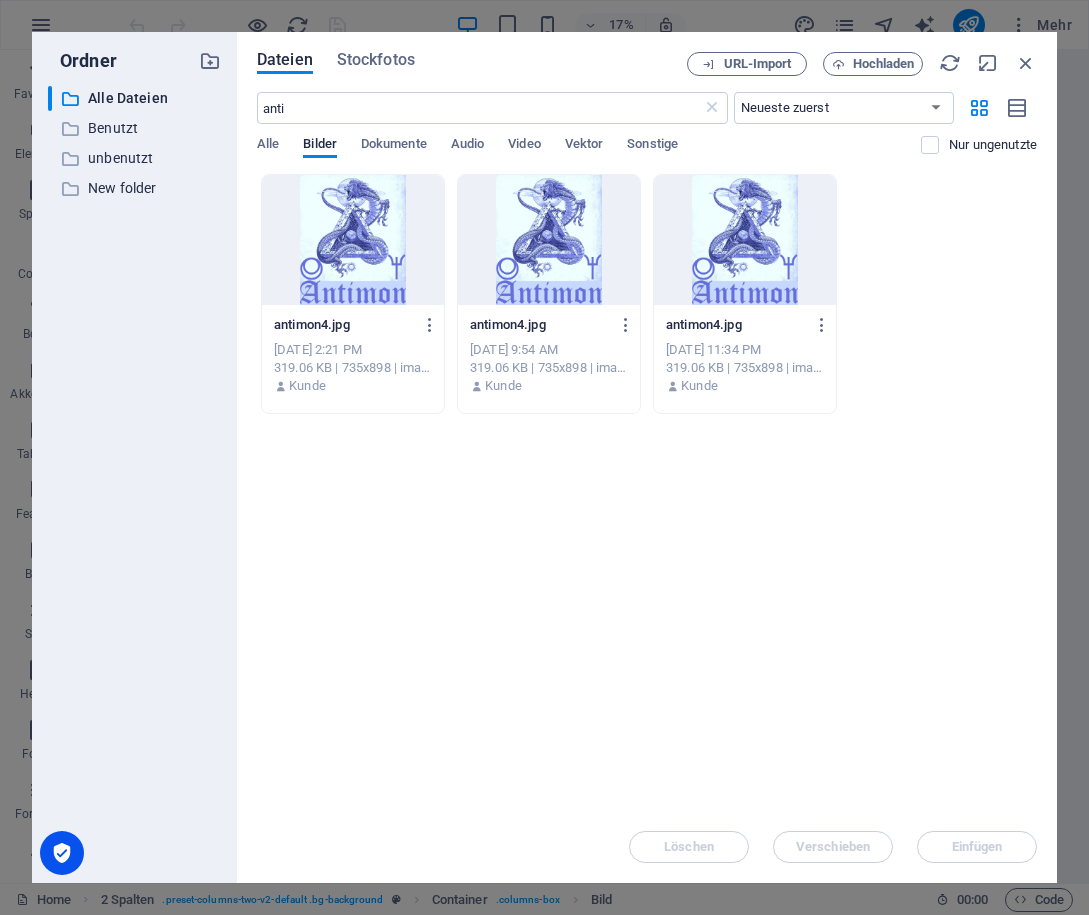 click at bounding box center (353, 240) 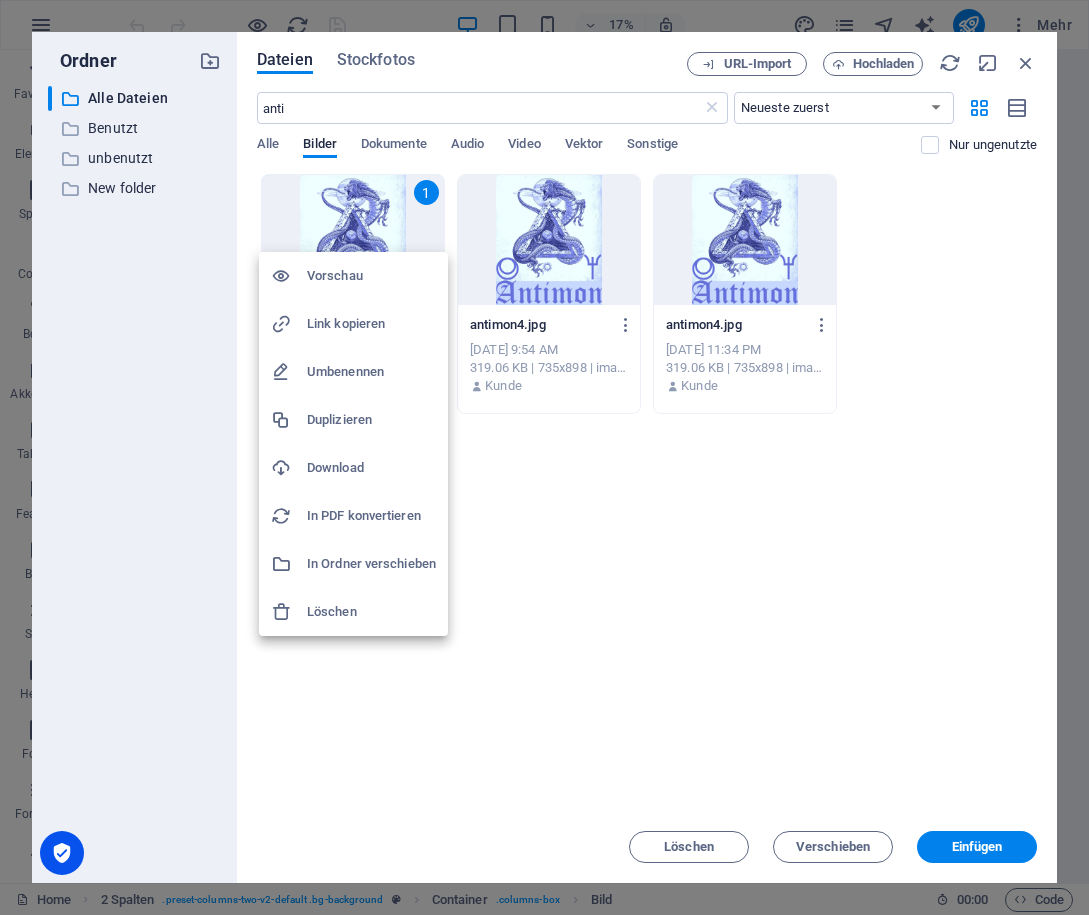 click on "Download" at bounding box center [371, 468] 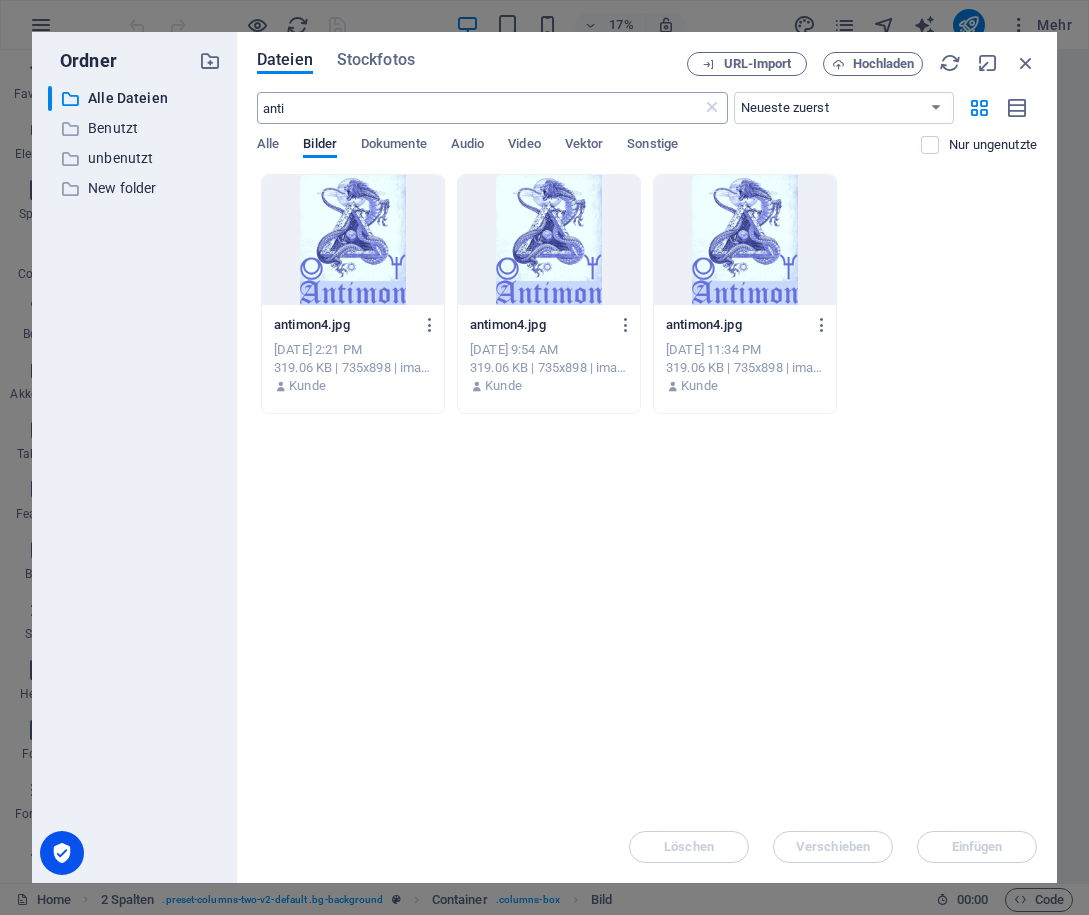 click on "anti" at bounding box center (479, 108) 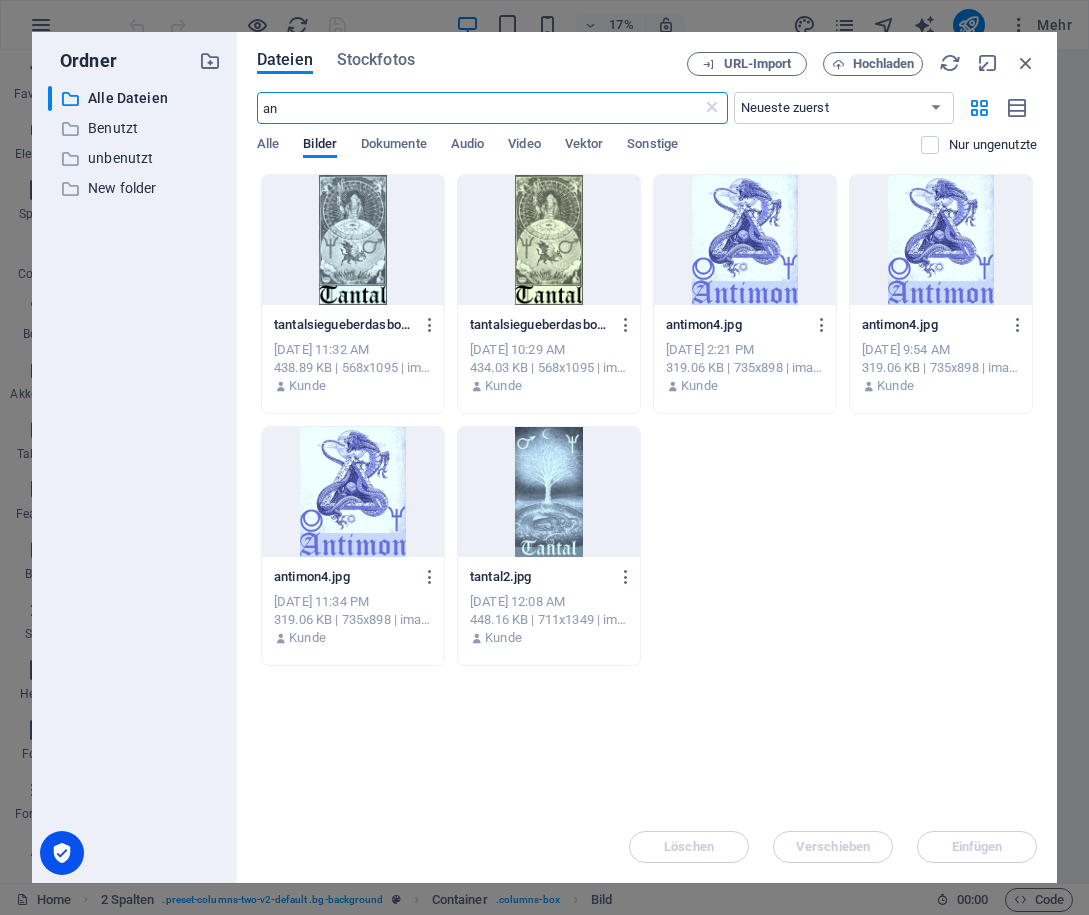 type on "a" 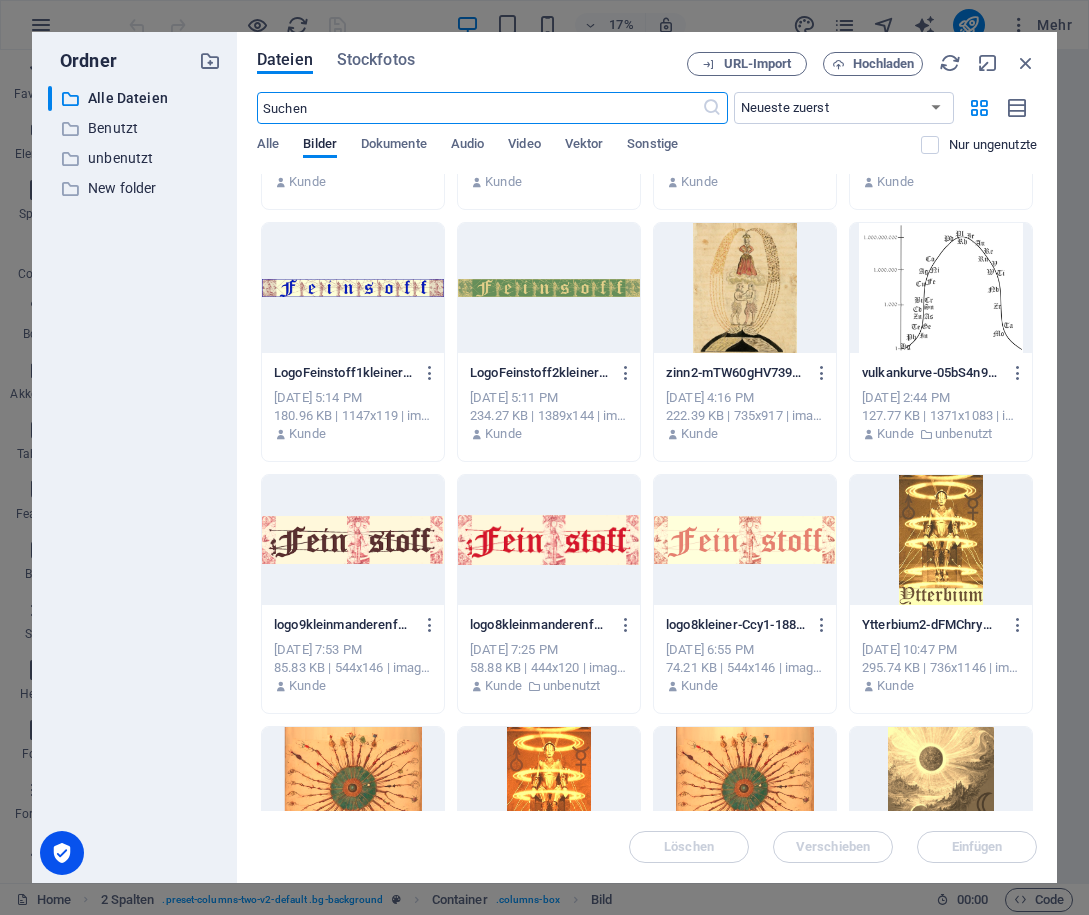 scroll, scrollTop: 0, scrollLeft: 0, axis: both 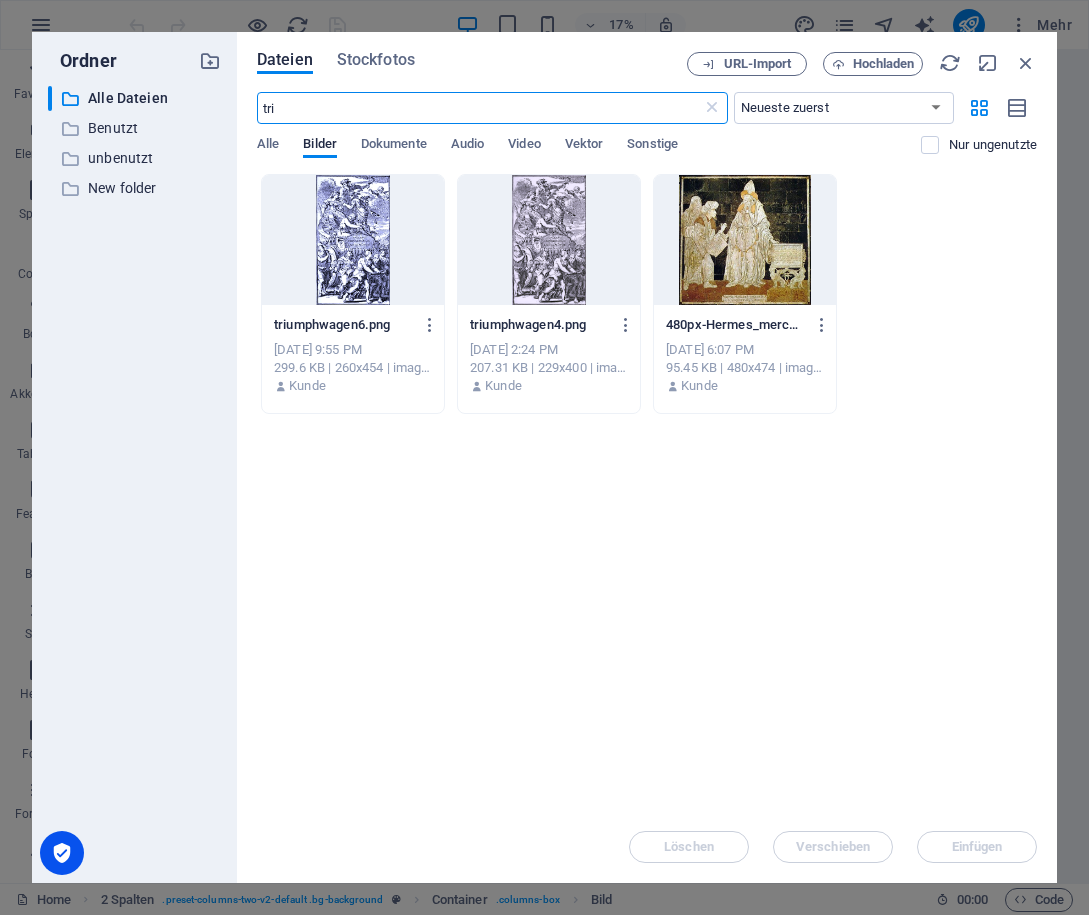 type on "tri" 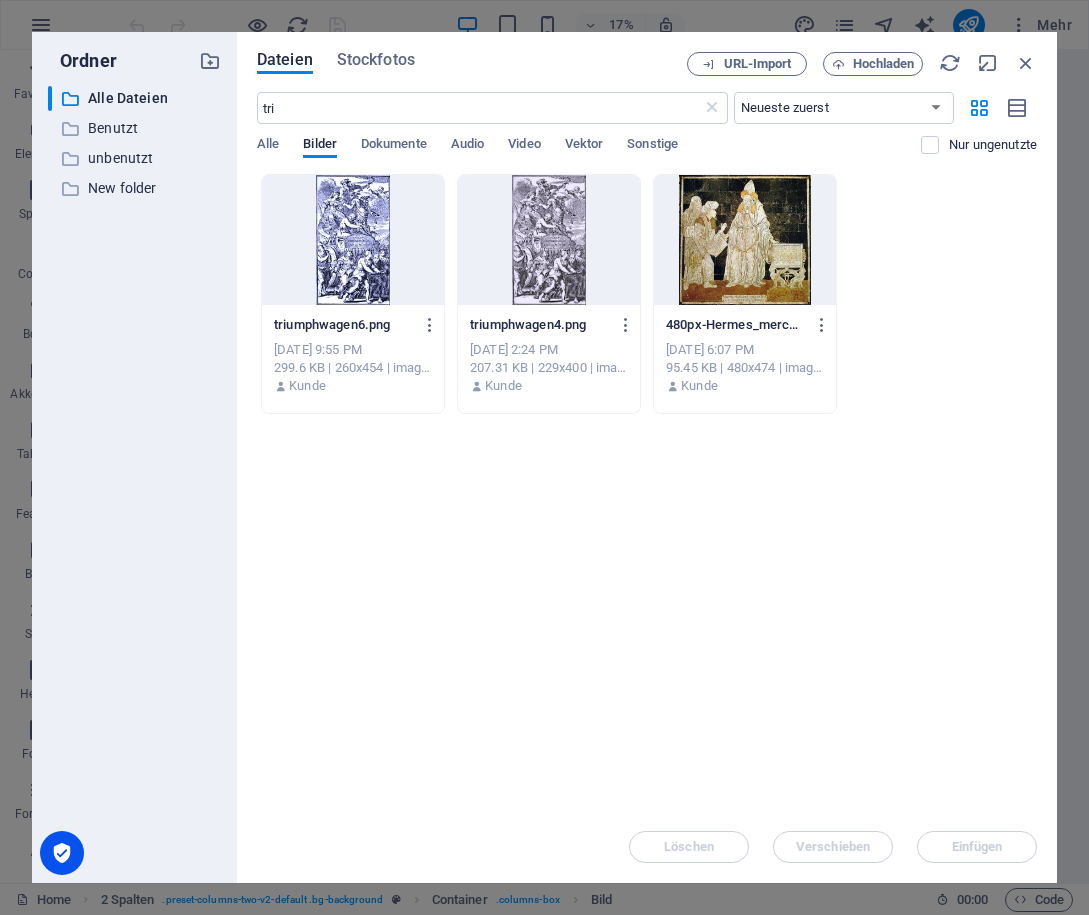 click at bounding box center [353, 240] 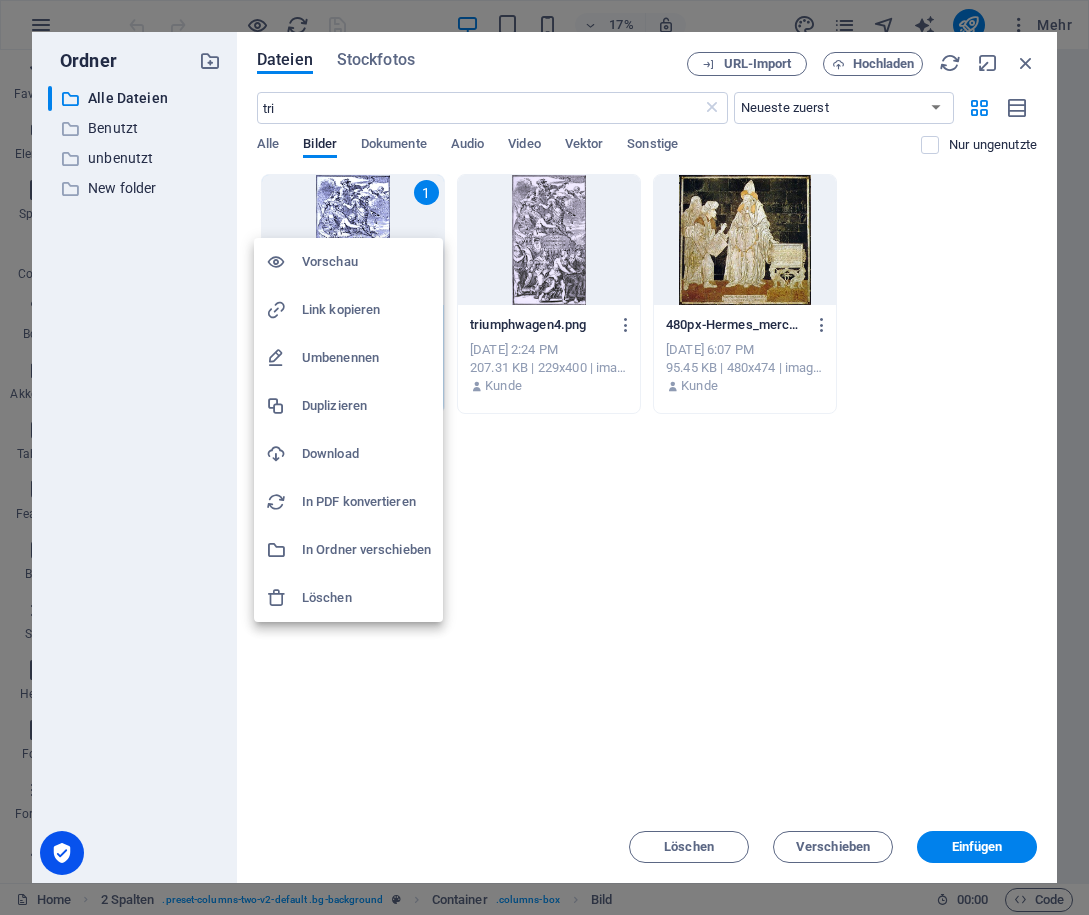 click on "Download" at bounding box center (366, 454) 